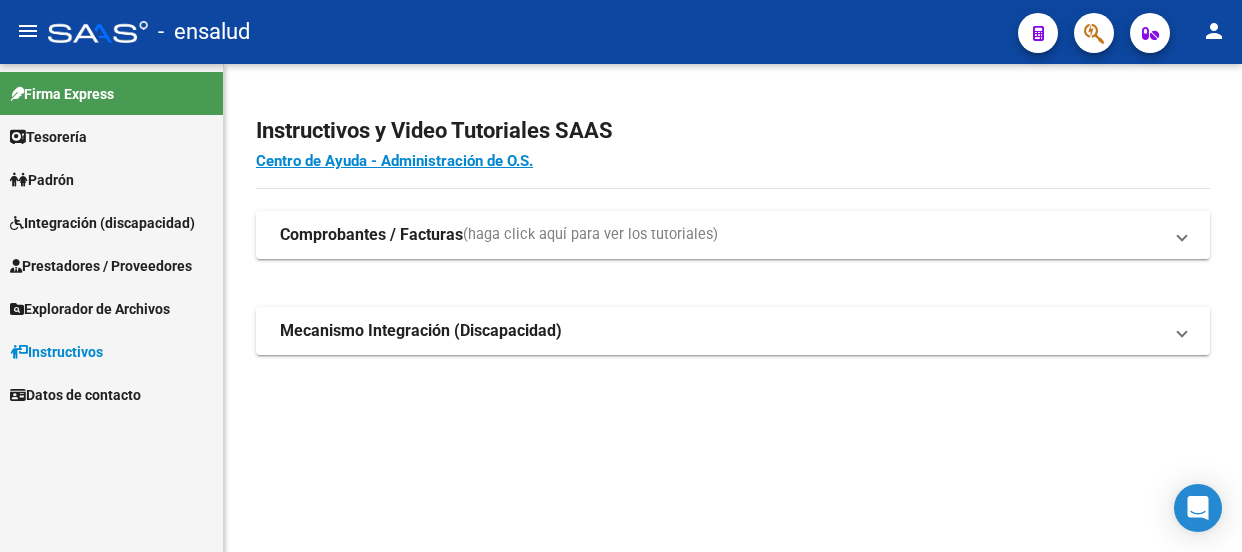 scroll, scrollTop: 0, scrollLeft: 0, axis: both 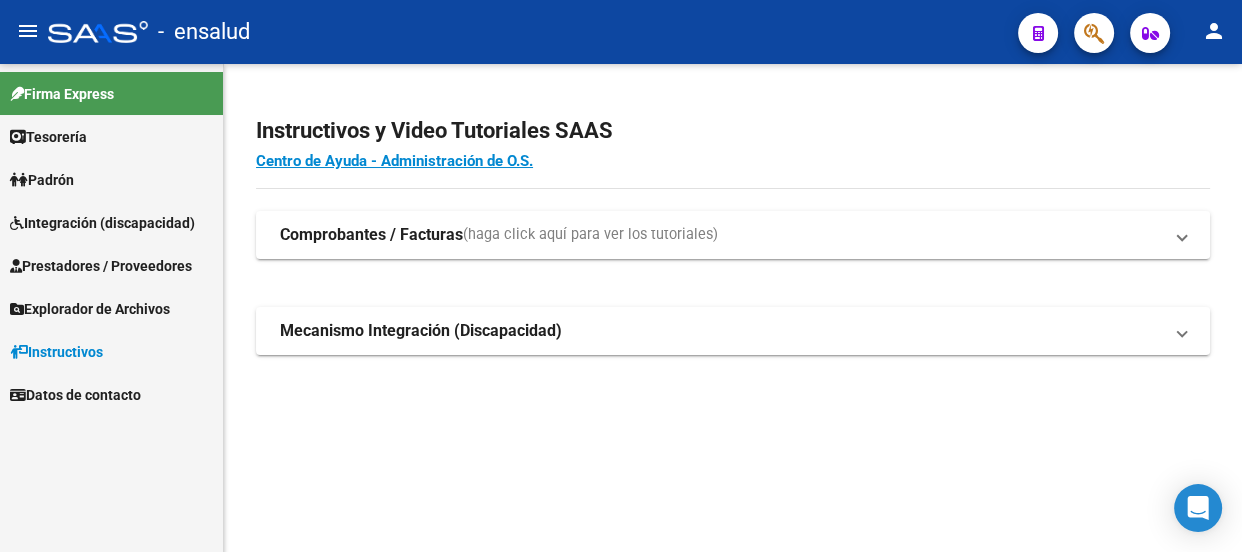 click on "Integración (discapacidad)" at bounding box center (102, 223) 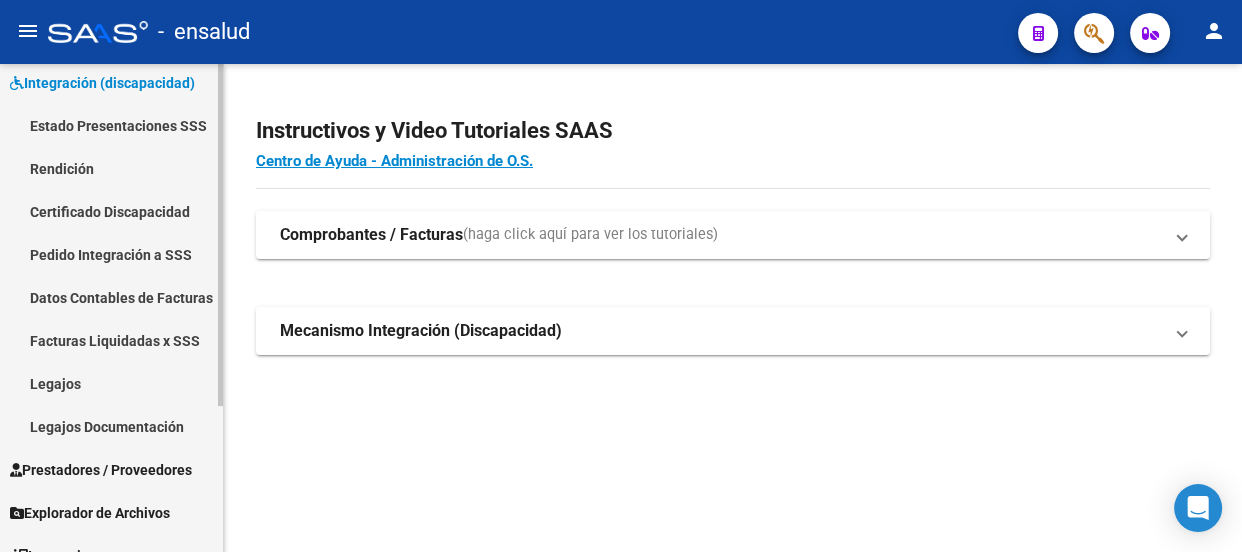 scroll, scrollTop: 181, scrollLeft: 0, axis: vertical 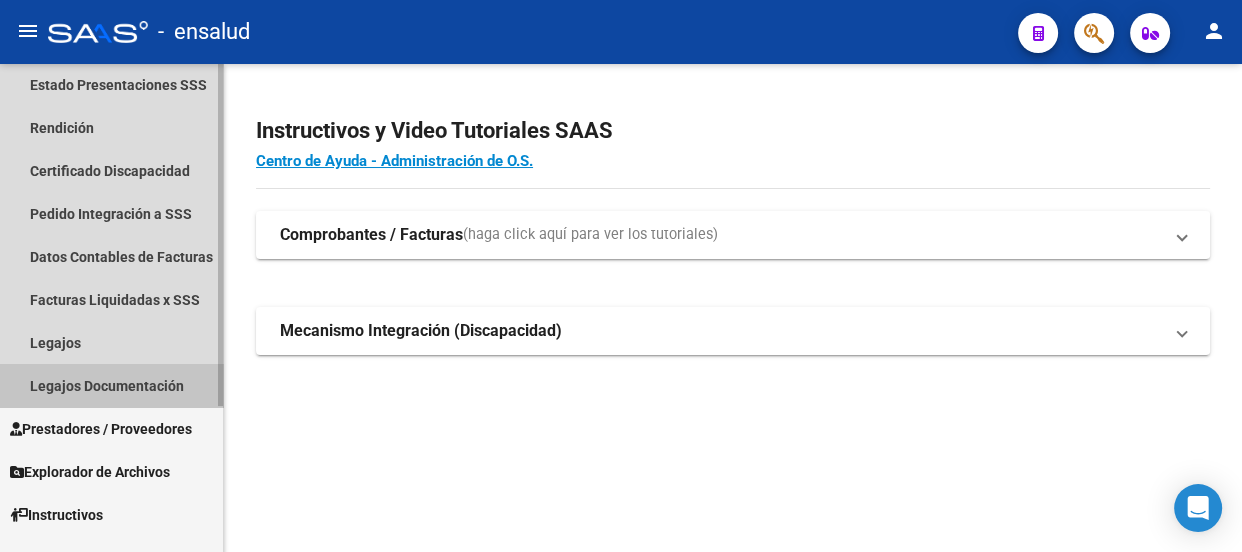 click on "Legajos Documentación" at bounding box center [111, 385] 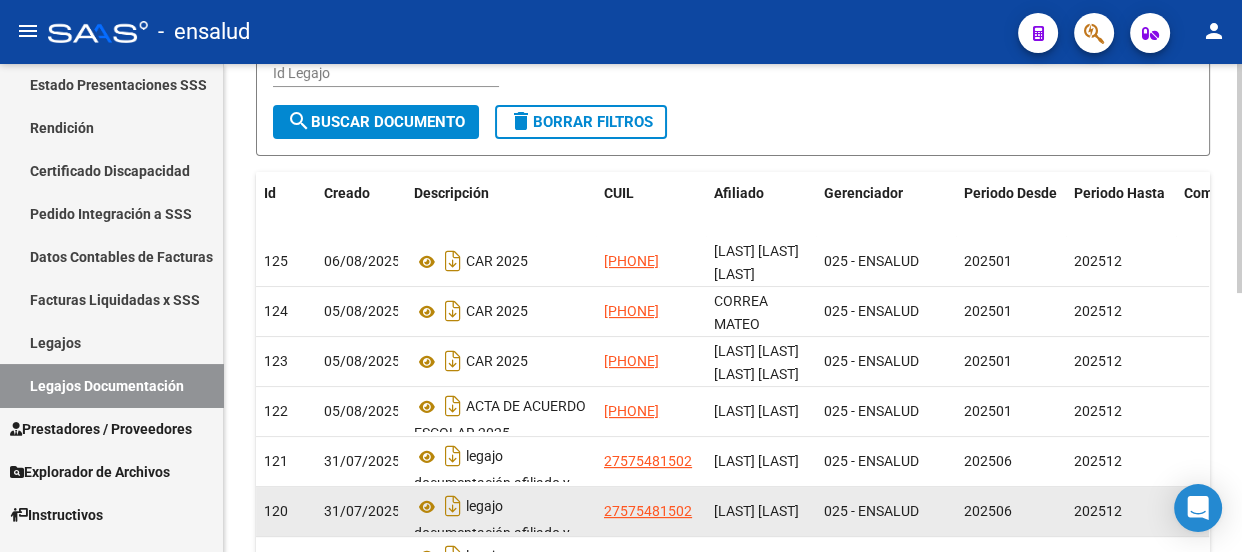 scroll, scrollTop: 272, scrollLeft: 0, axis: vertical 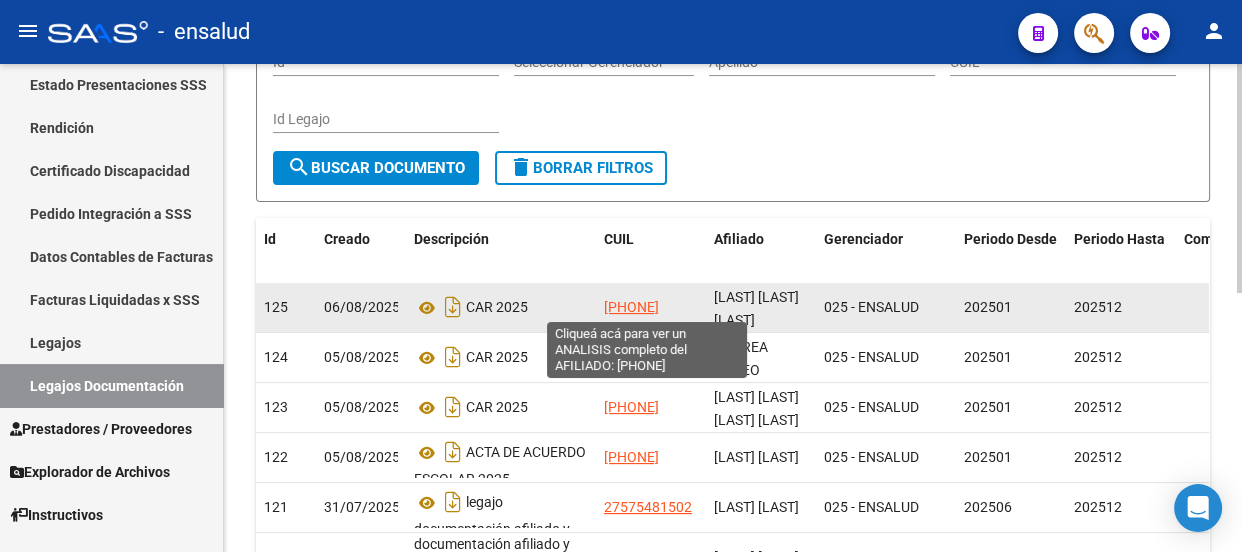 click on "20564773590" 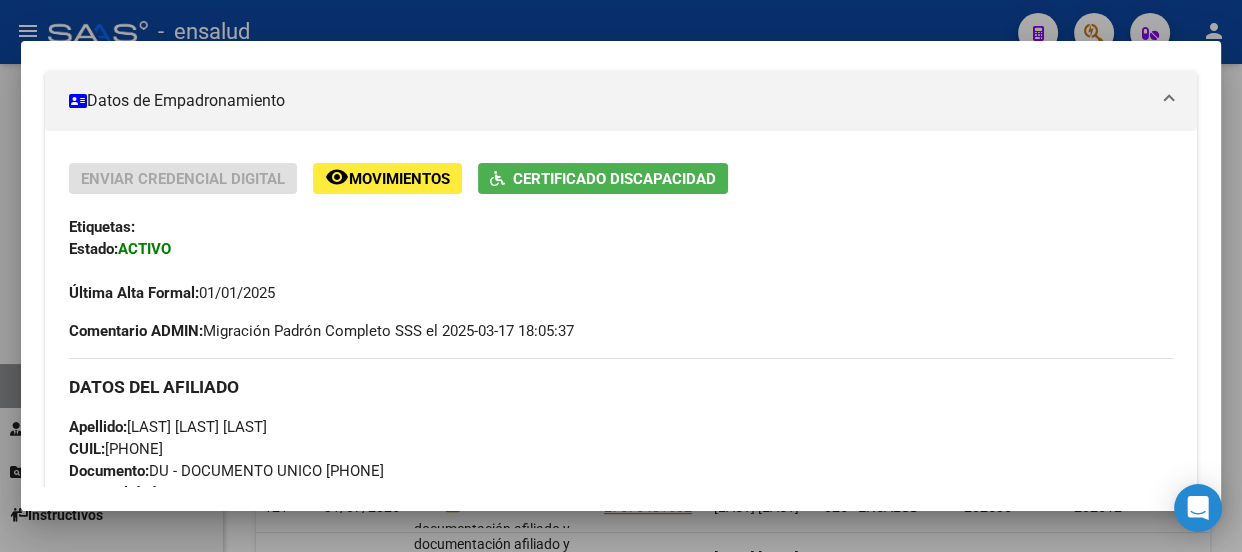 scroll, scrollTop: 330, scrollLeft: 0, axis: vertical 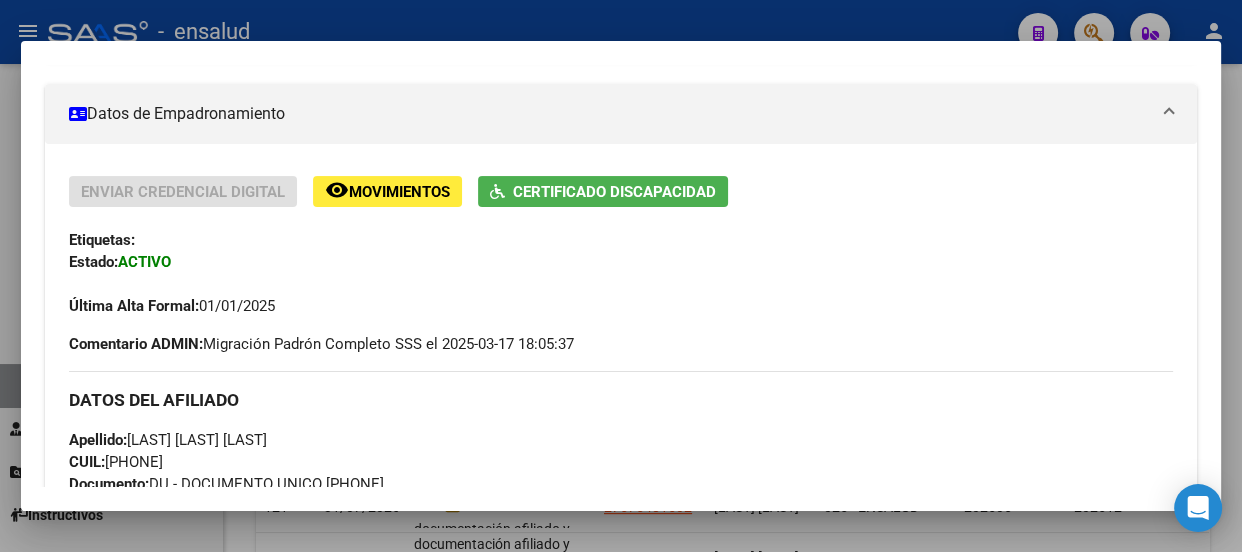 click at bounding box center (621, 276) 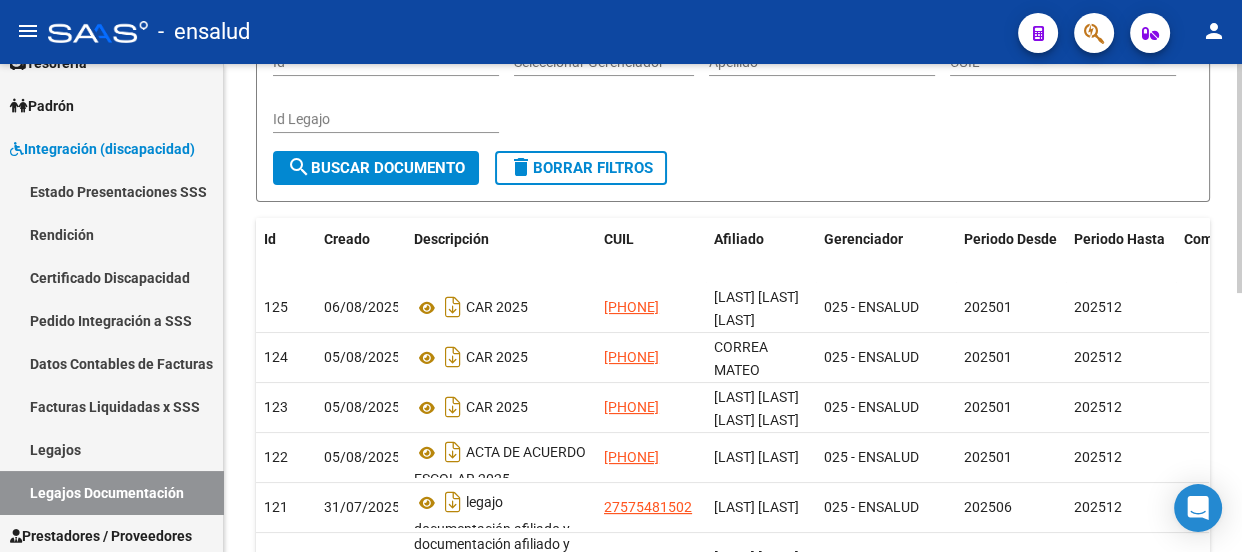scroll, scrollTop: 0, scrollLeft: 0, axis: both 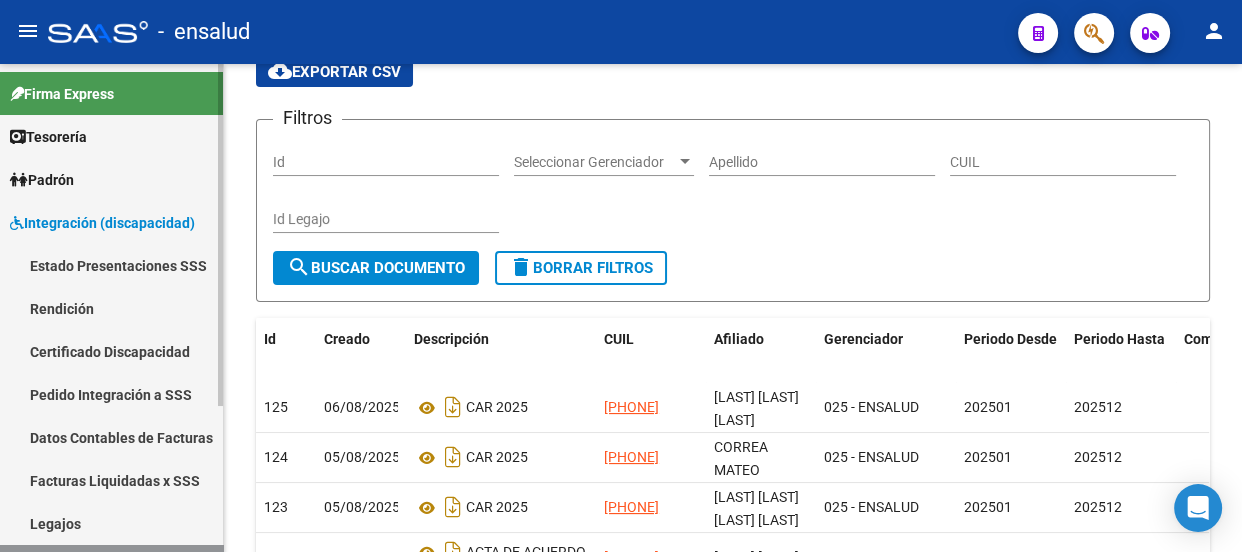 click on "Rendición" at bounding box center (111, 308) 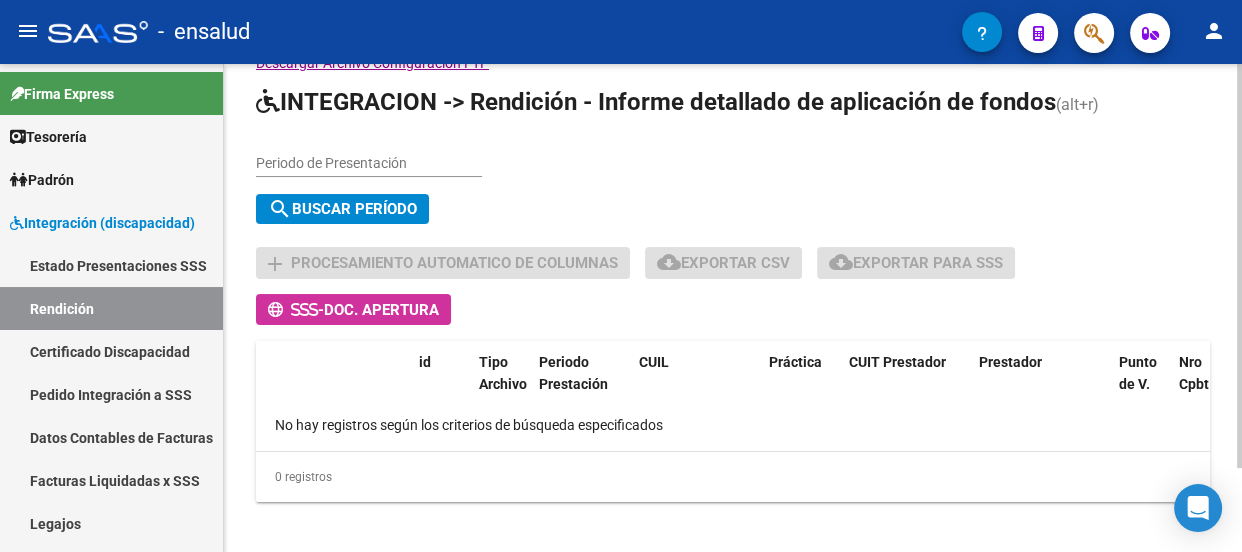 scroll, scrollTop: 101, scrollLeft: 0, axis: vertical 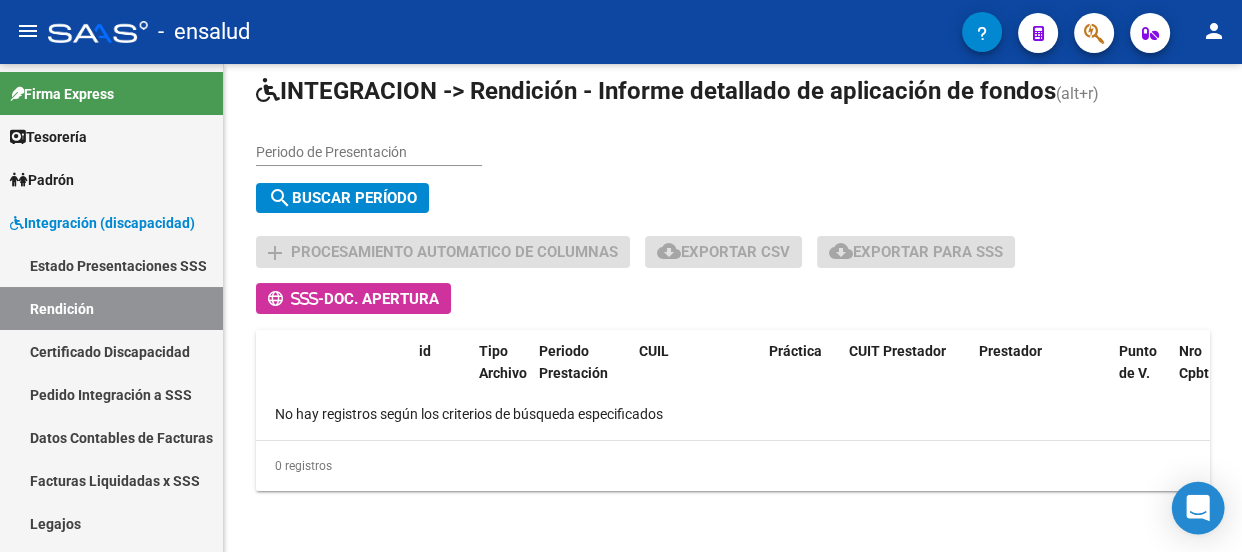 click 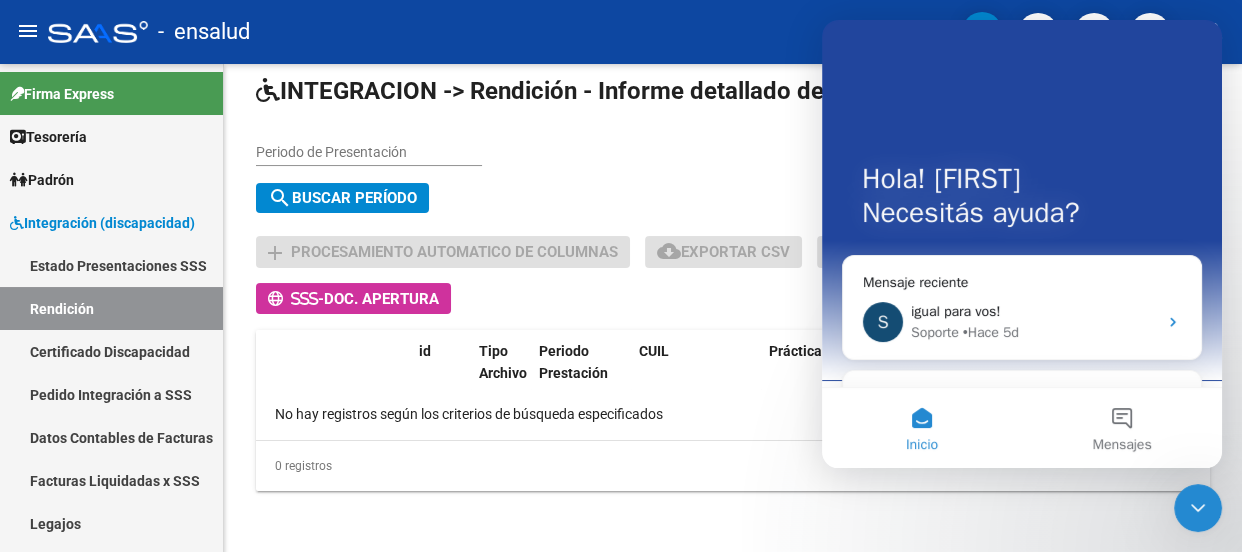 scroll, scrollTop: 0, scrollLeft: 0, axis: both 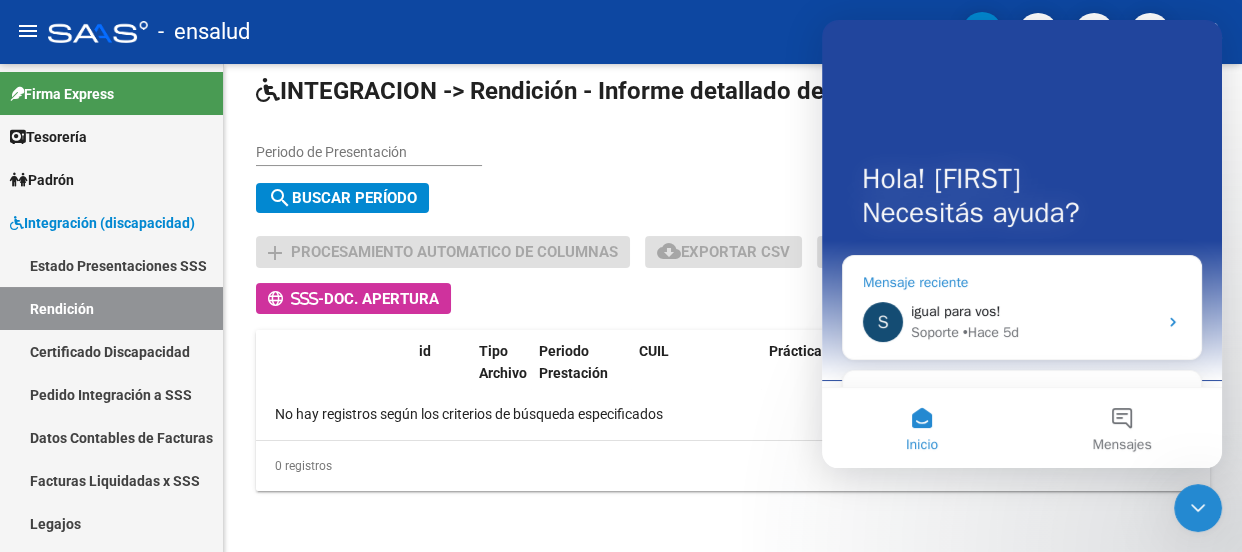 click on "Soporte •  Hace 5d" at bounding box center (1034, 332) 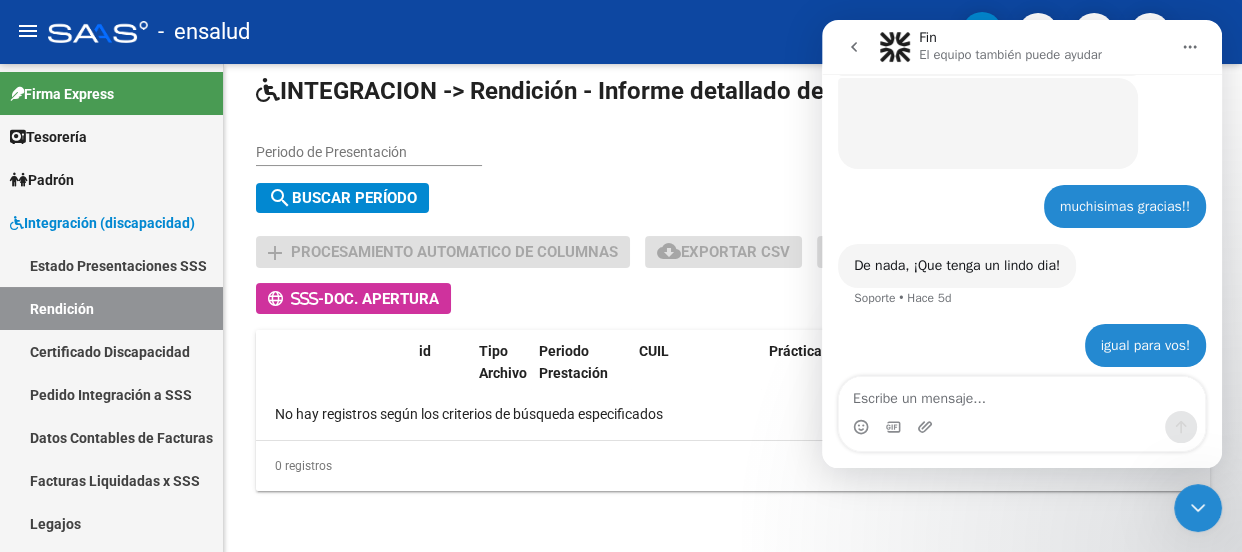 scroll, scrollTop: 2071, scrollLeft: 0, axis: vertical 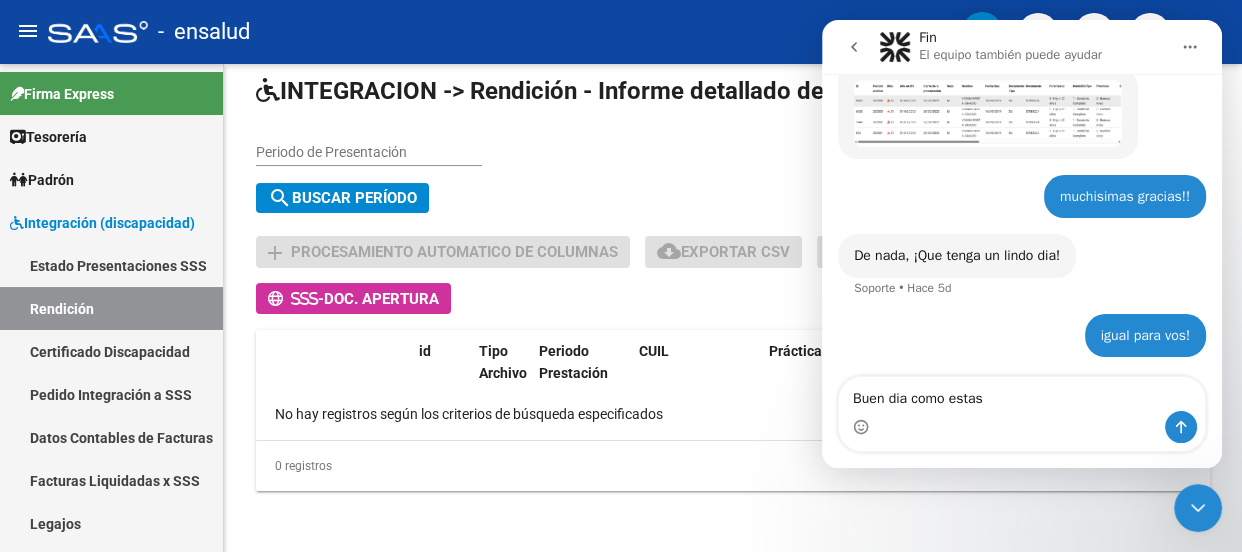 type on "Buen dia como estas?" 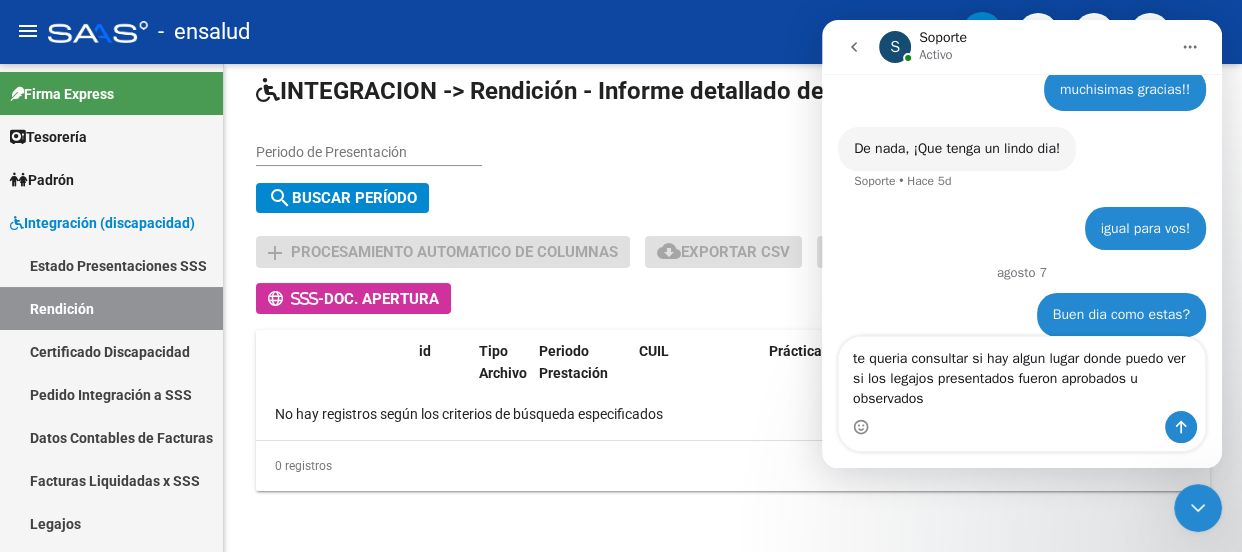 scroll, scrollTop: 2225, scrollLeft: 0, axis: vertical 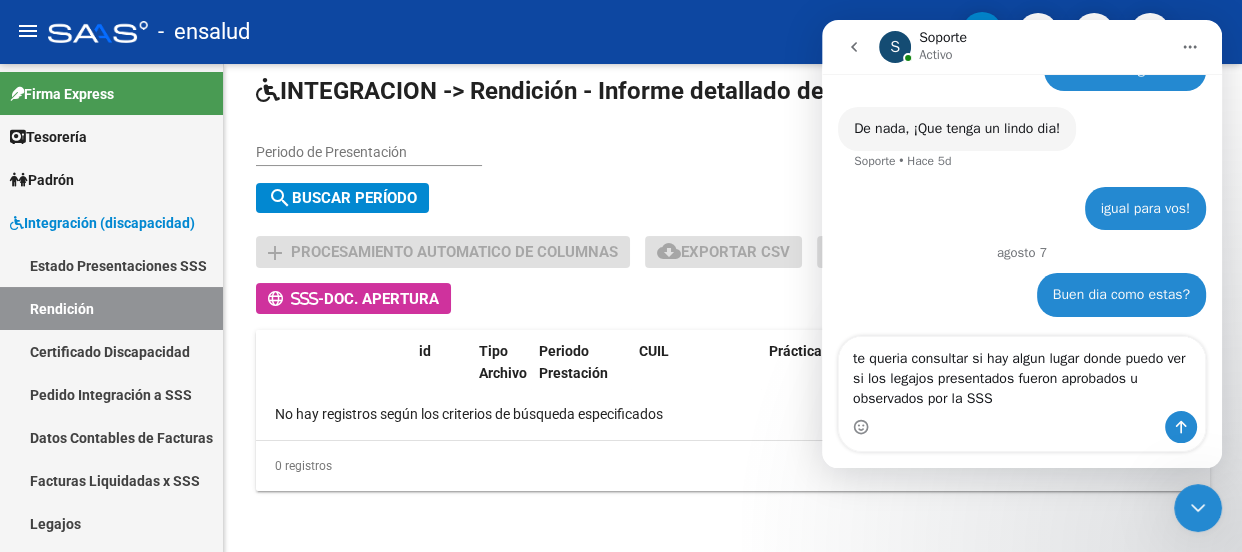 type on "te queria consultar si hay algun lugar donde puedo ver si los legajos presentados fueron aprobados u observados por la SSS ?" 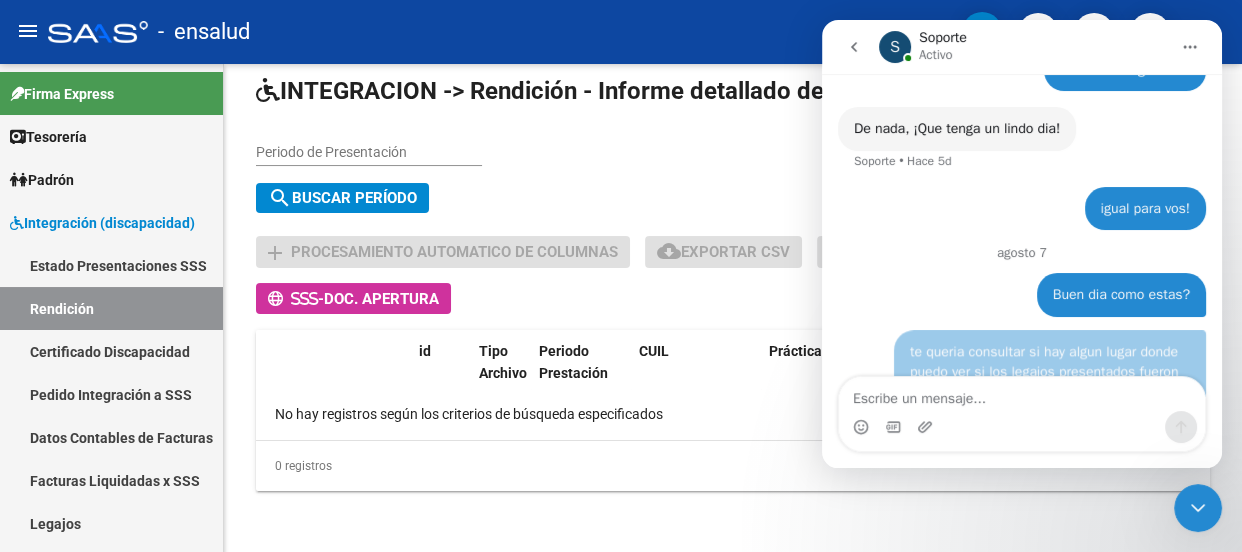 scroll, scrollTop: 2270, scrollLeft: 0, axis: vertical 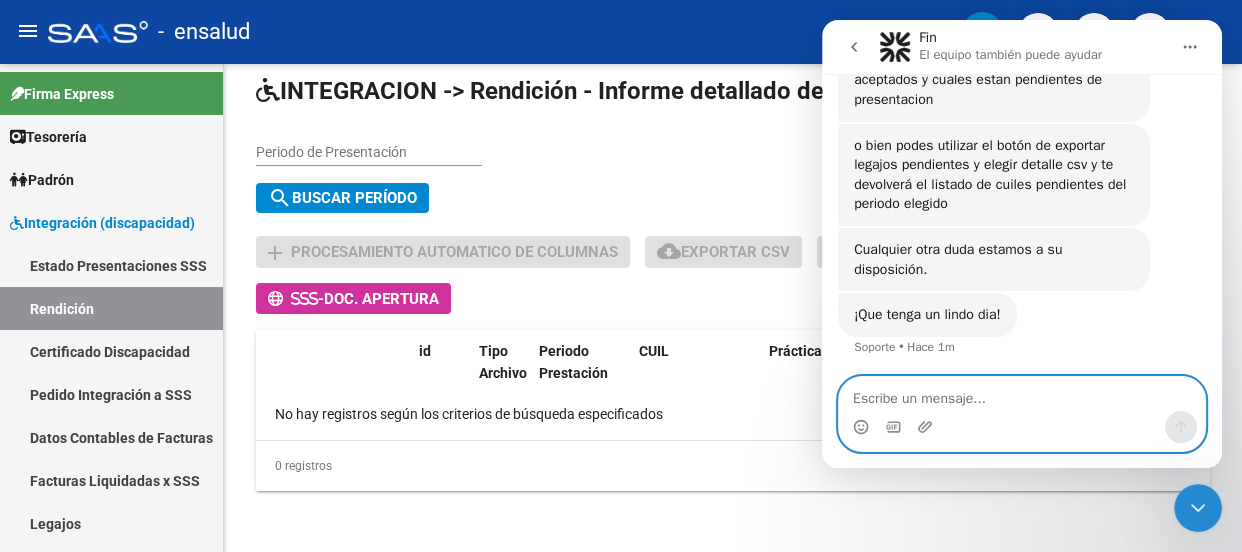 click at bounding box center (1022, 394) 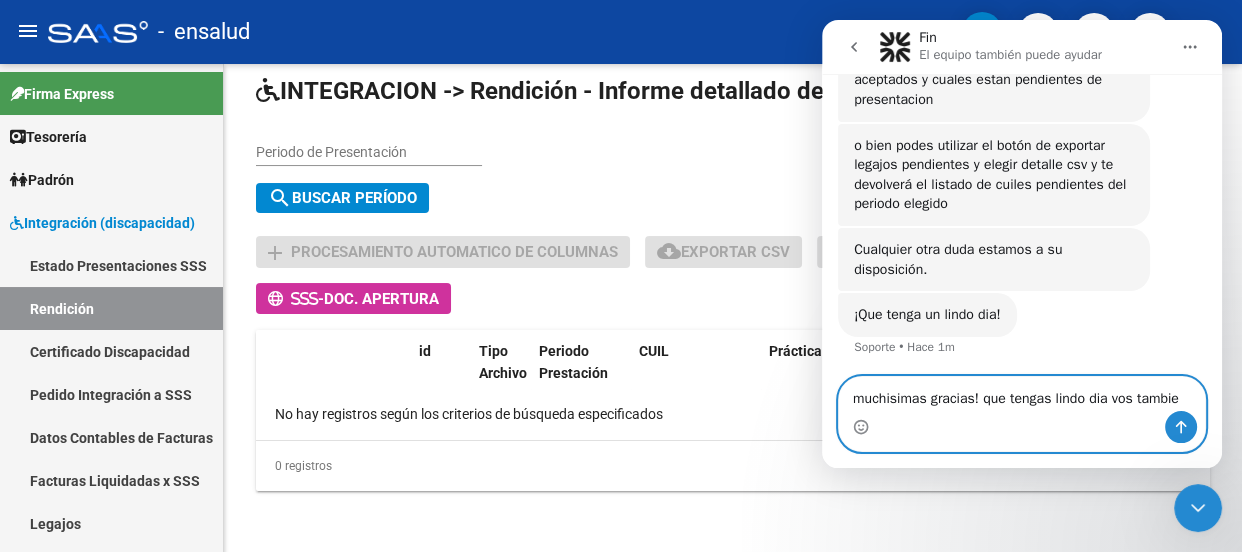 type on "muchisimas gracias! que tengas lindo dia vos tambien" 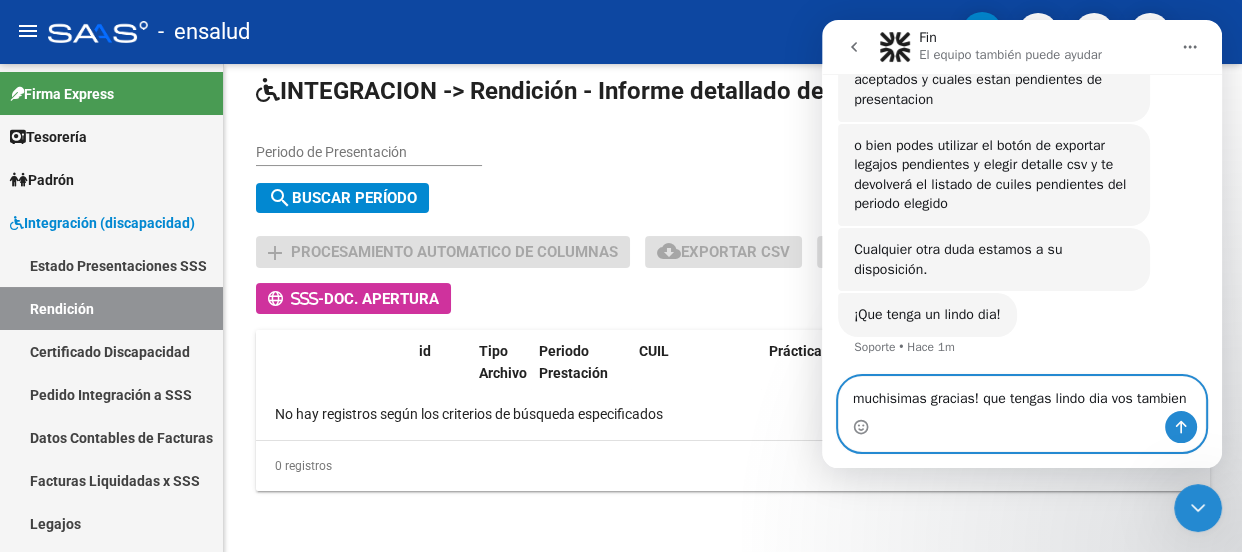 type 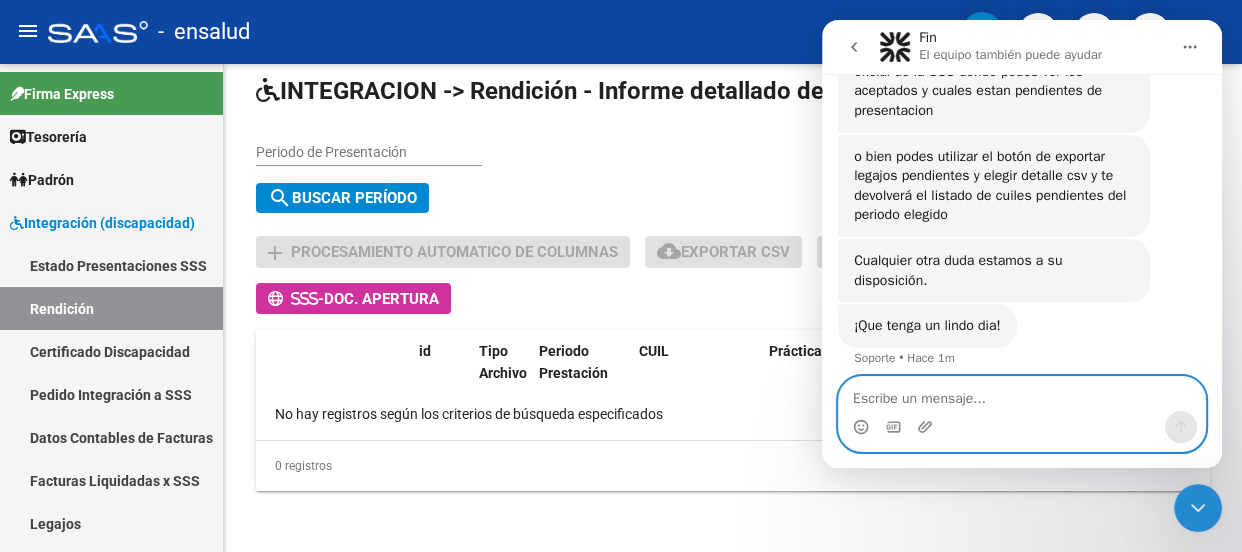 scroll, scrollTop: 2580, scrollLeft: 0, axis: vertical 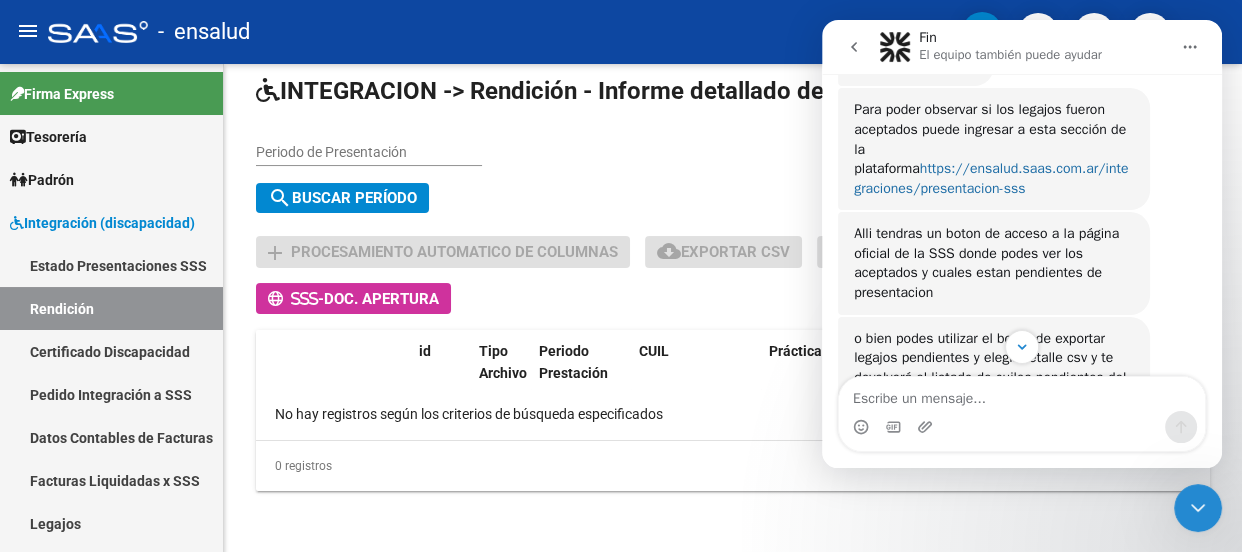 click on "https://ensalud.saas.com.ar/integraciones/presentacion-sss" at bounding box center [991, 178] 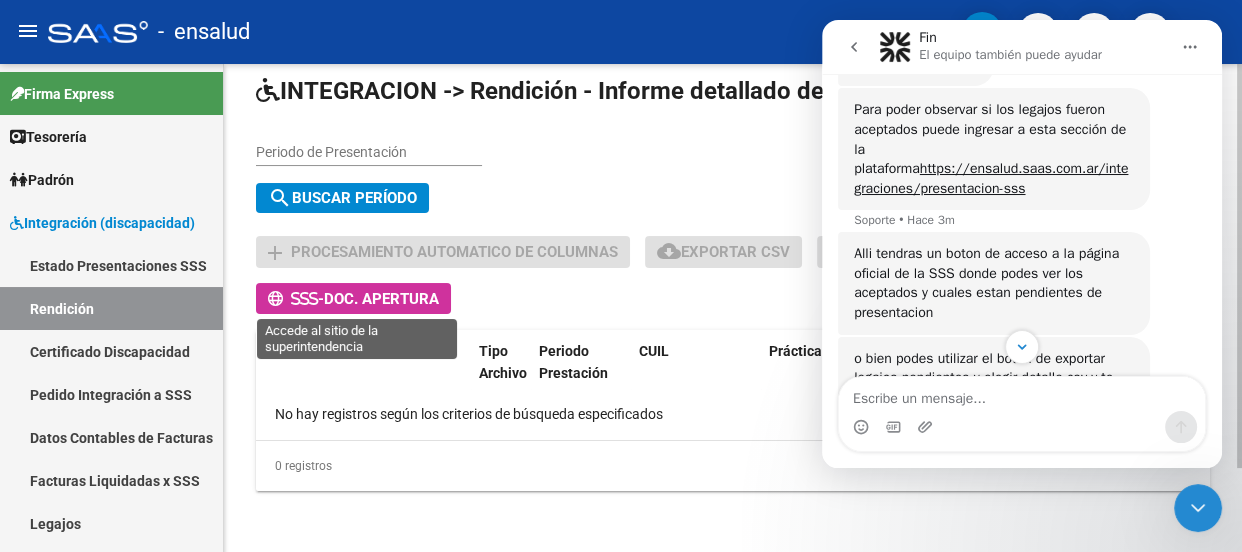 click on "Doc. Apertura" 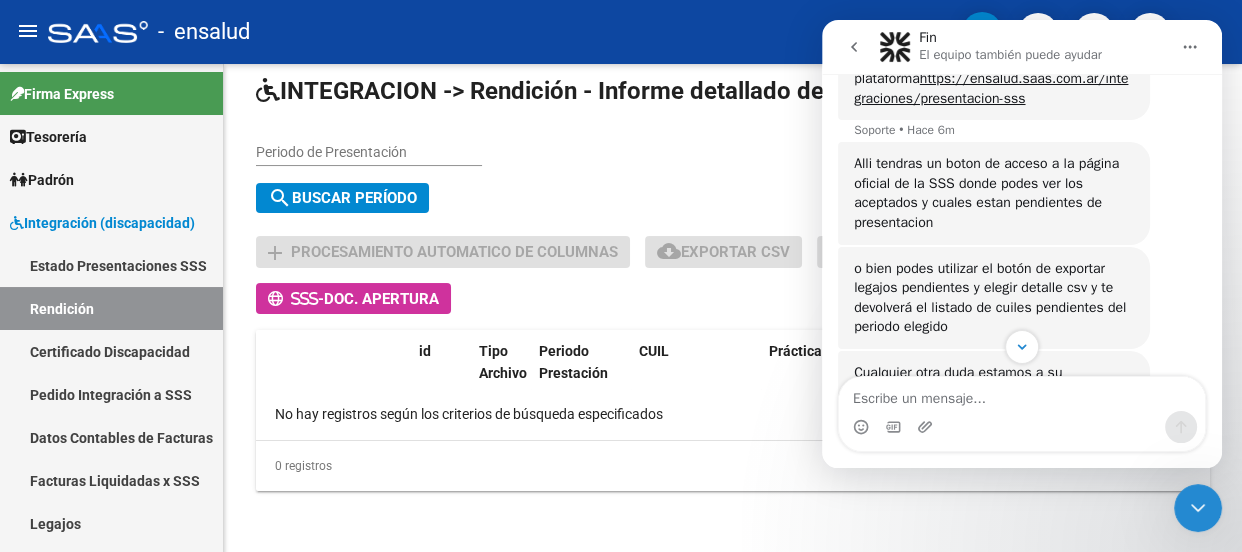 scroll, scrollTop: 2761, scrollLeft: 0, axis: vertical 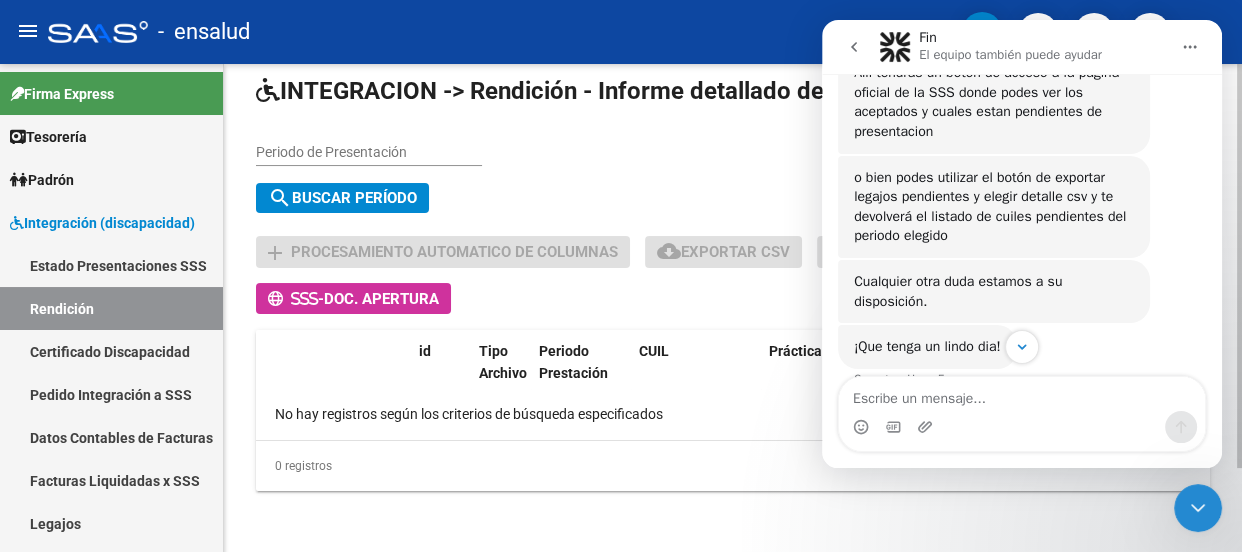 click on "search  Buscar Período" 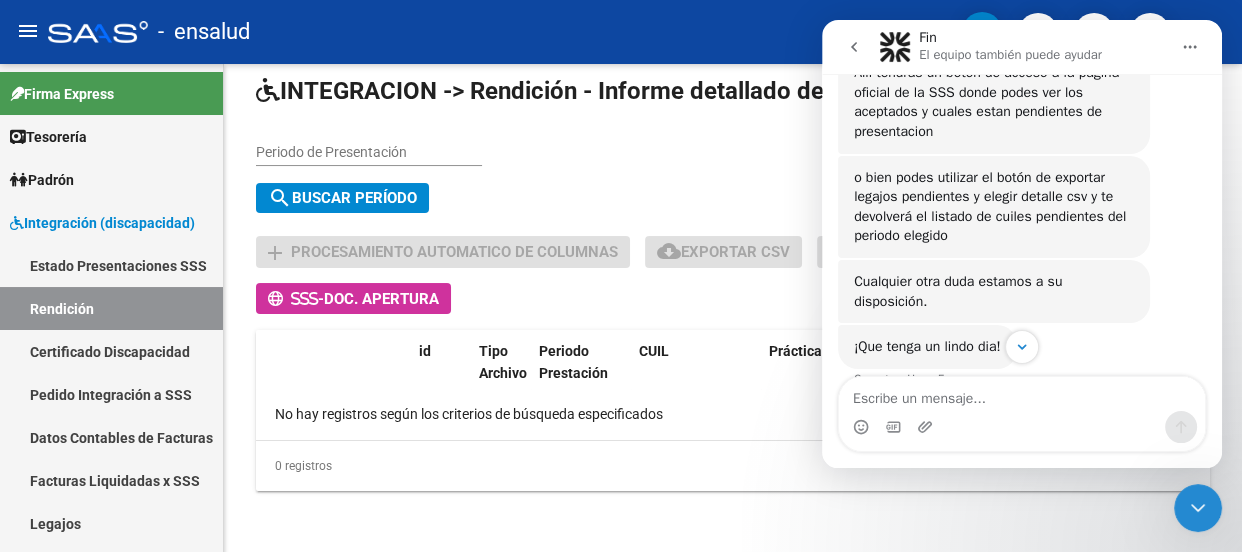 click 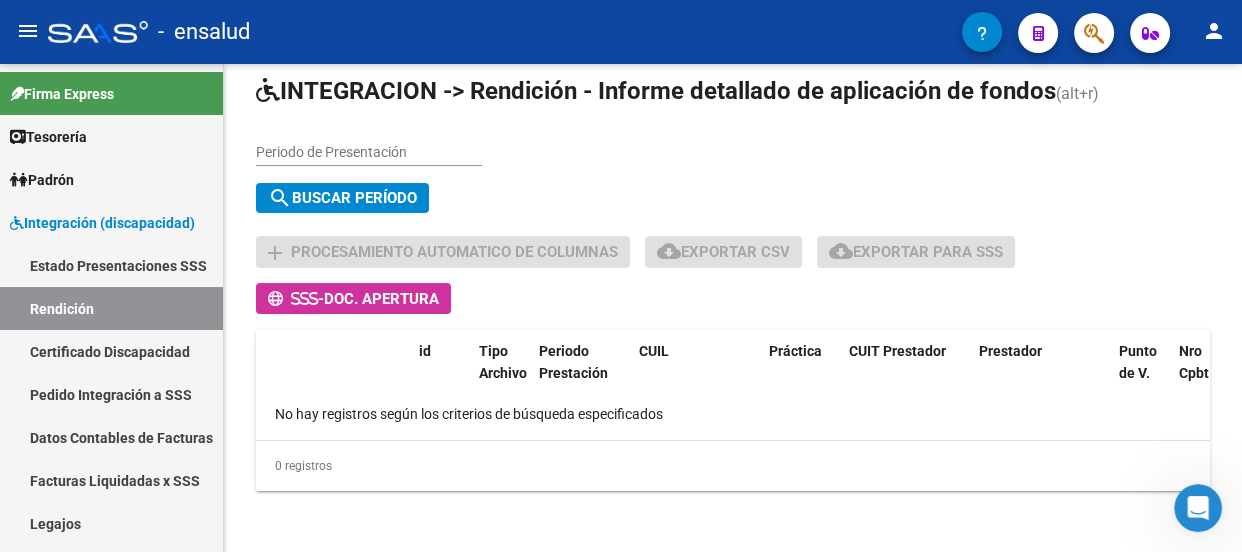 scroll, scrollTop: 0, scrollLeft: 0, axis: both 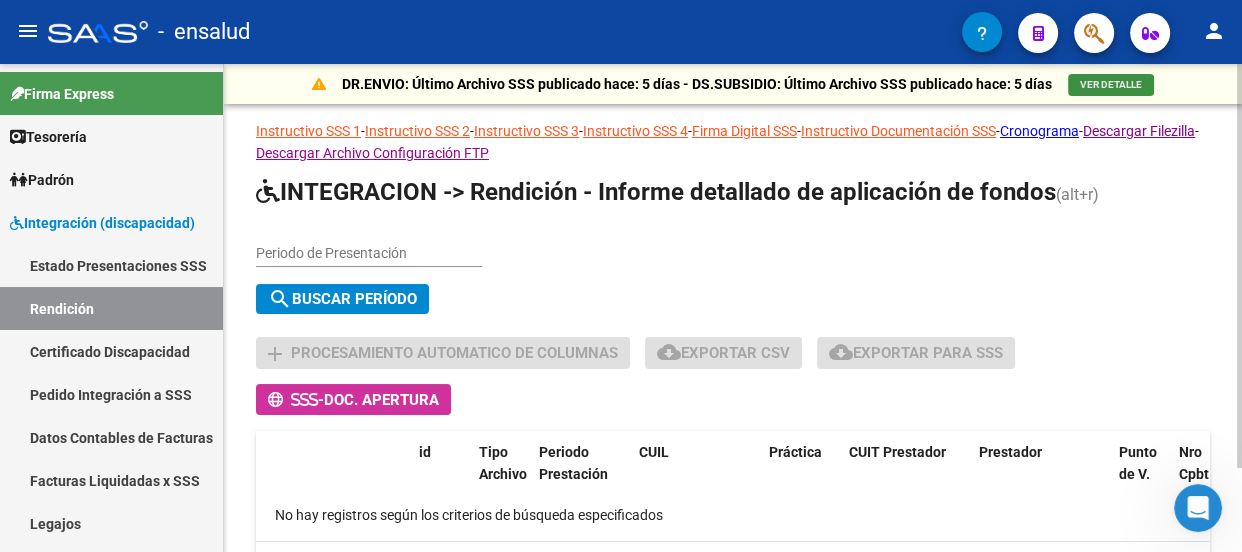 click on "VER DETALLE" 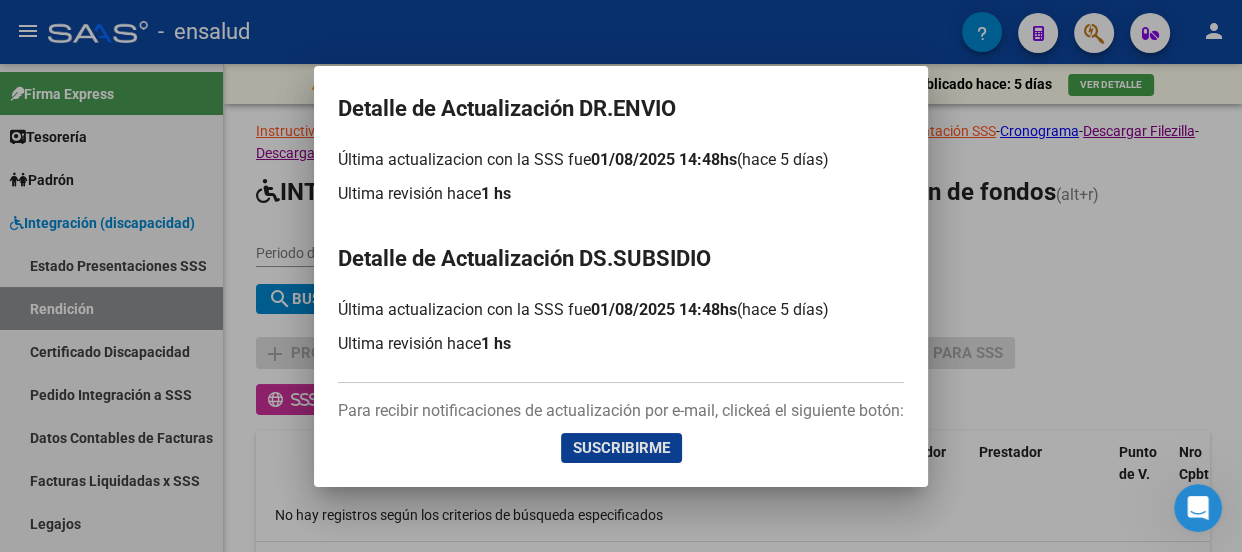 click at bounding box center (621, 276) 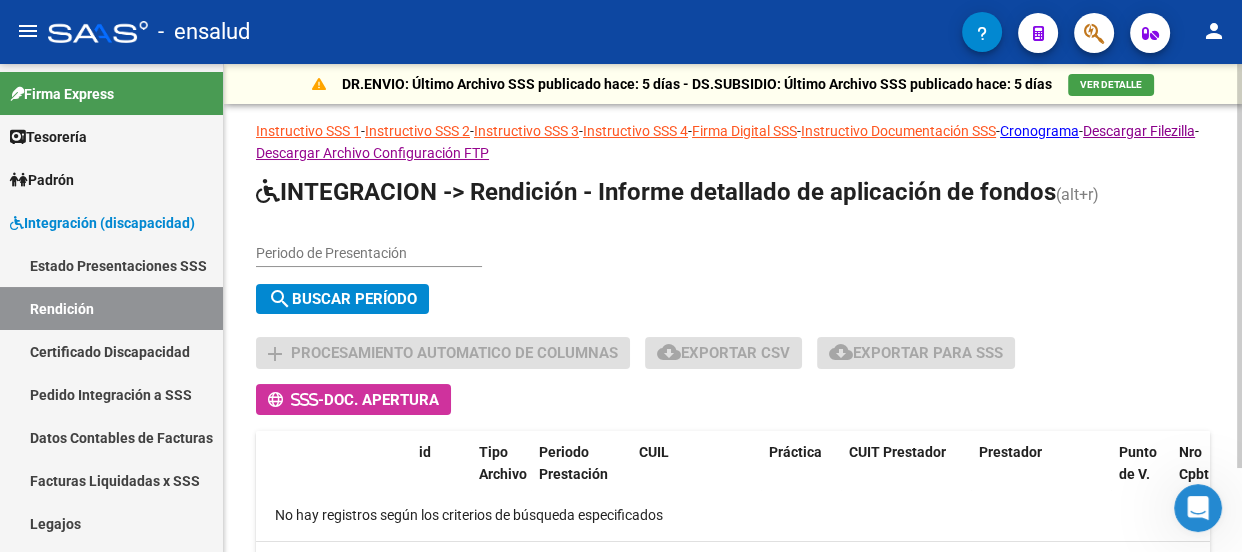 click on "VER DETALLE" 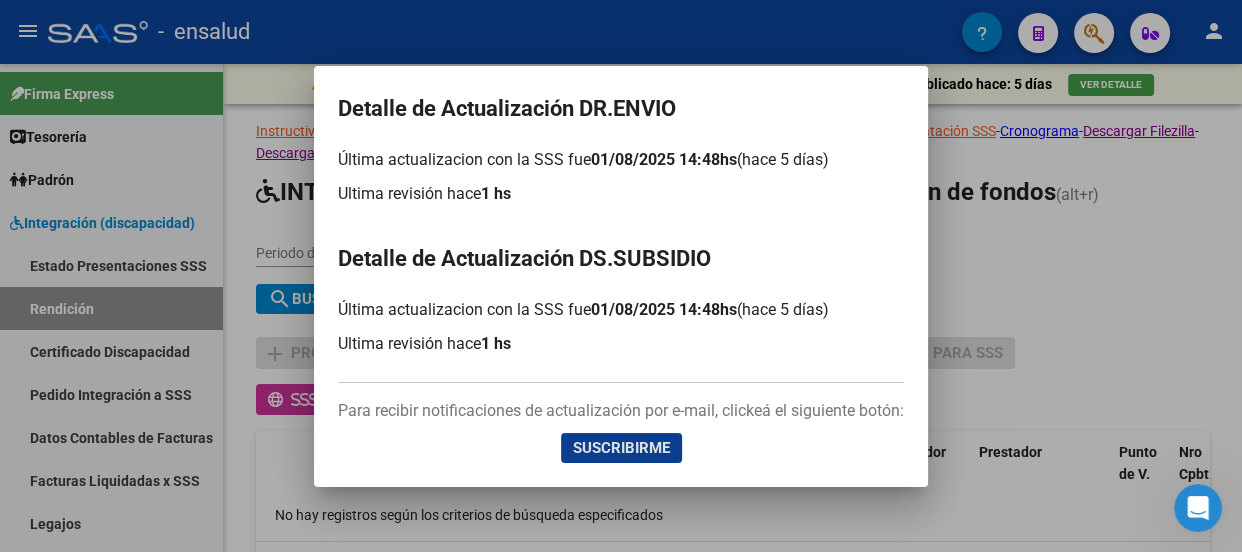 click at bounding box center (621, 276) 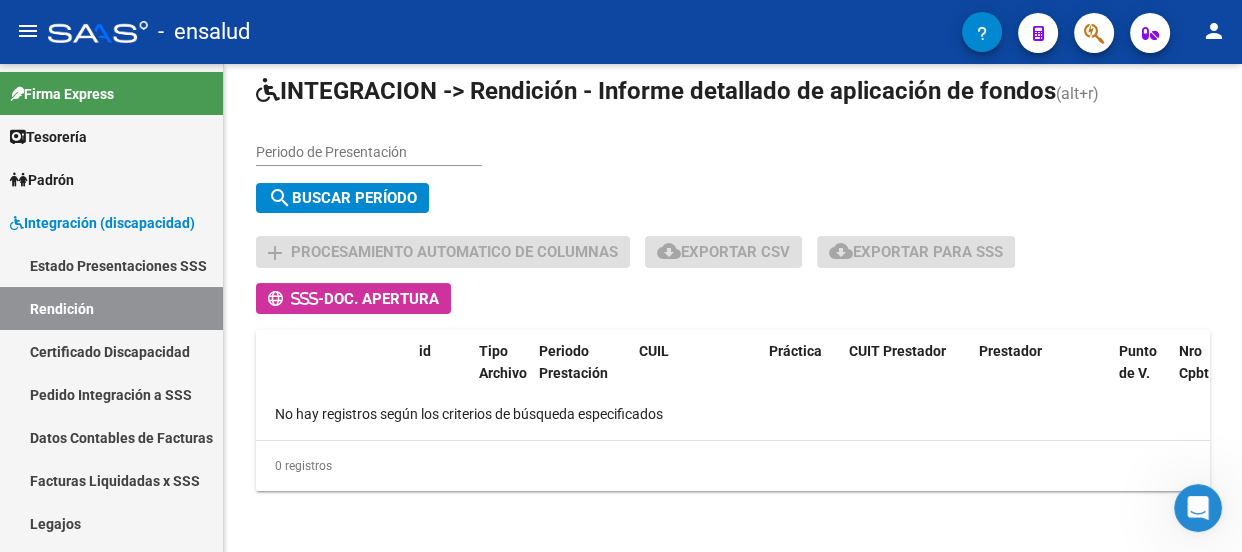 scroll, scrollTop: 10, scrollLeft: 0, axis: vertical 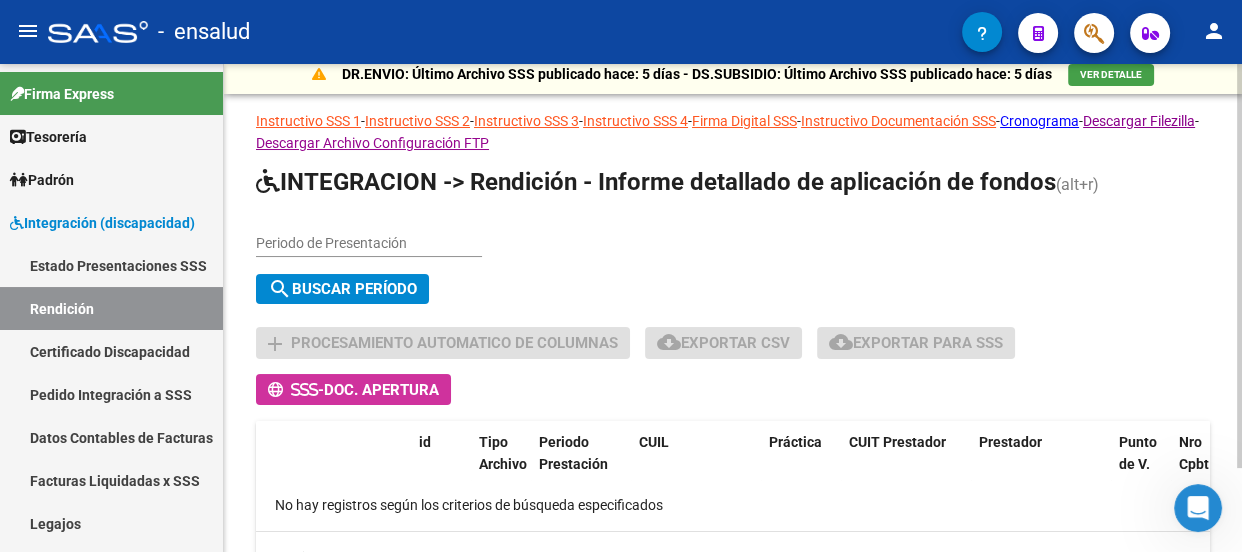 type 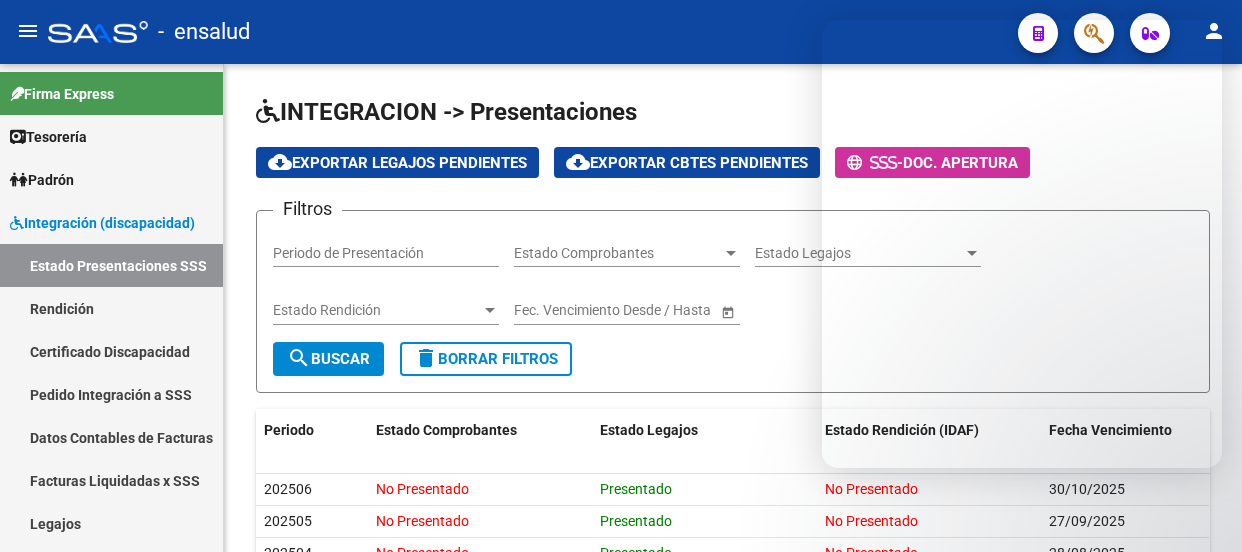 scroll, scrollTop: 0, scrollLeft: 0, axis: both 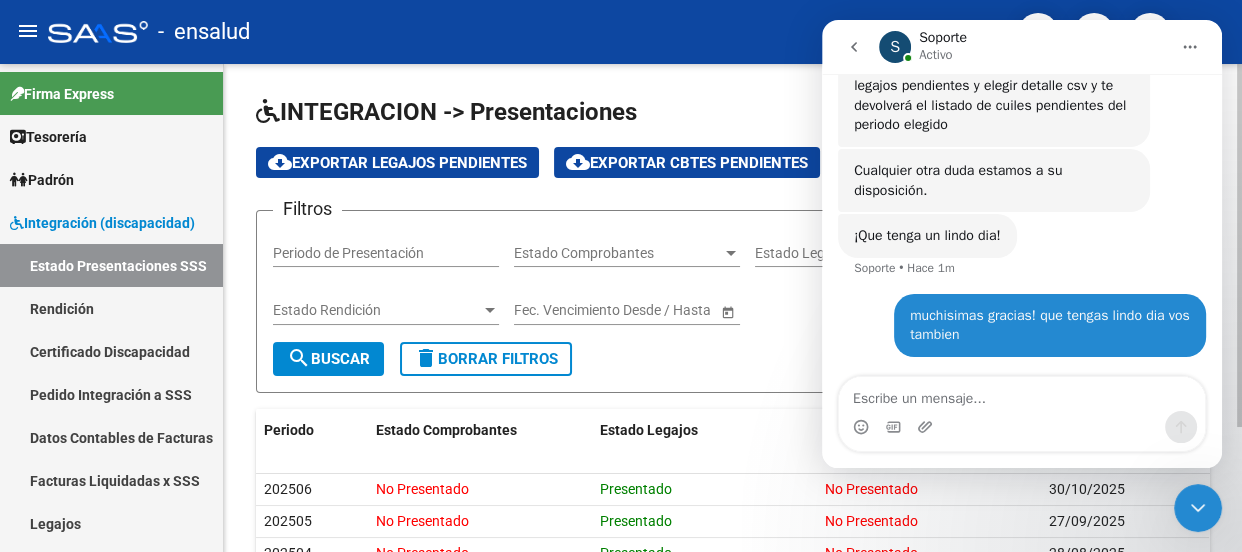 click on "INTEGRACION -> Presentaciones cloud_download  Exportar Legajos Pendientes  cloud_download  Exportar Cbtes Pendientes      -  Doc. Apertura Filtros Periodo de Presentacion Estado Comprobantes Estado Comprobantes Estado Legajos Estado Legajos Estado Rendicion Estado Rendicion Start date – End date Fec. Vencimiento Desde / Hasta search  Buscar  delete  Borrar Filtros  Periodo Estado Comprobantes Estado Legajos Estado Rendicion (IDAF) Fecha Vencimiento 202506  No Presentado   Presentado   No Presentado  30/10/2025 202505  No Presentado   Presentado   No Presentado  27/09/2025 202504  No Presentado   Presentado   No Presentado  28/08/2025 202503  Presentado   Presentado   No Presentado  30/07/2025  4 registros   1" 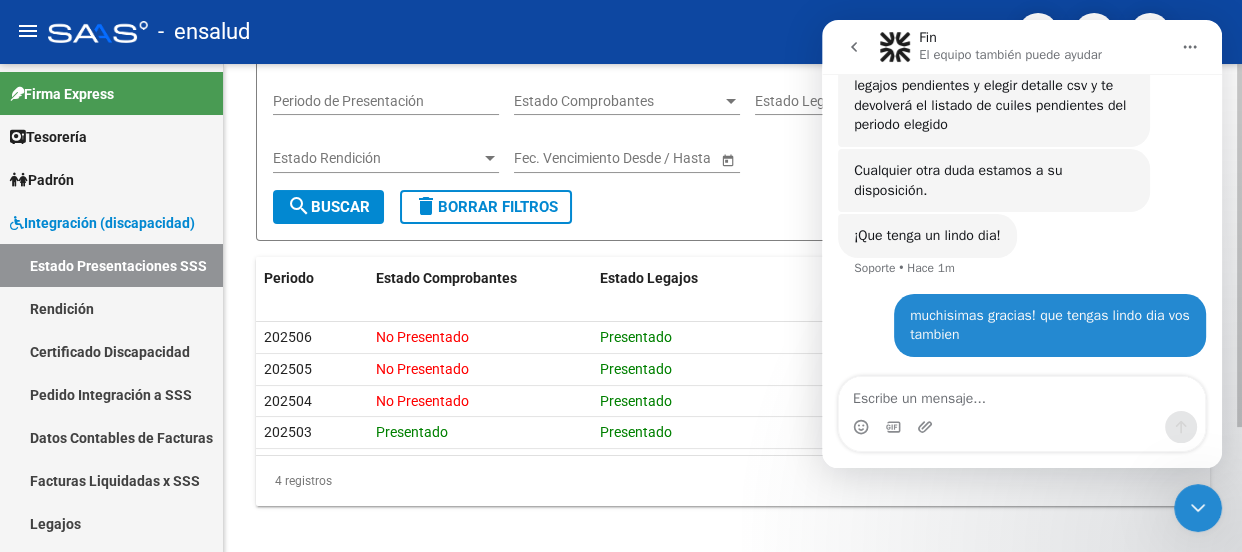 scroll, scrollTop: 168, scrollLeft: 0, axis: vertical 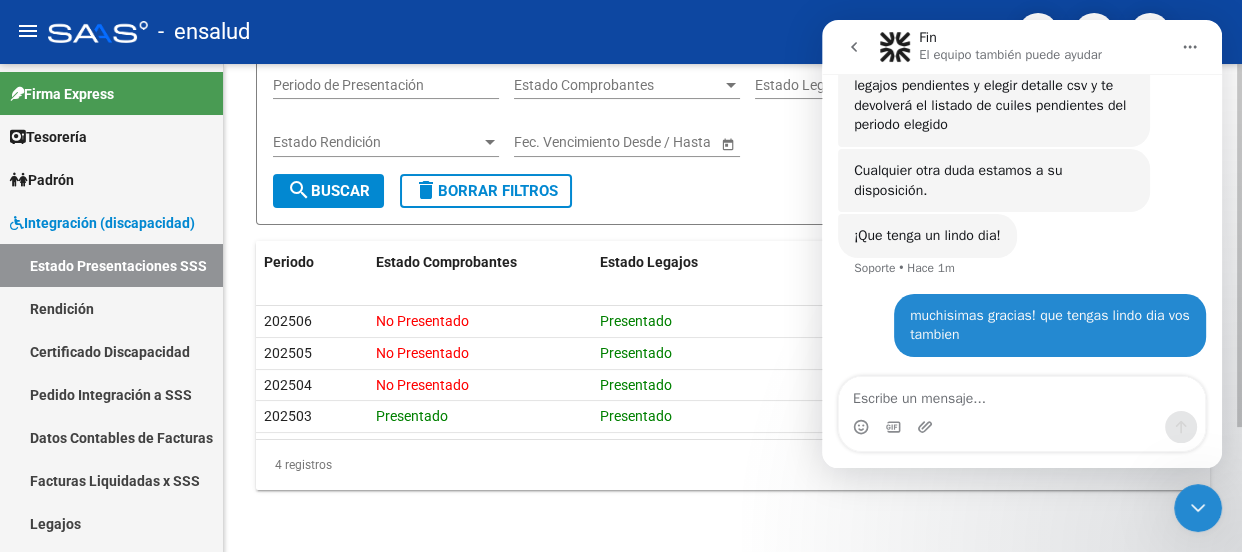 drag, startPoint x: 707, startPoint y: 461, endPoint x: 717, endPoint y: 491, distance: 31.622776 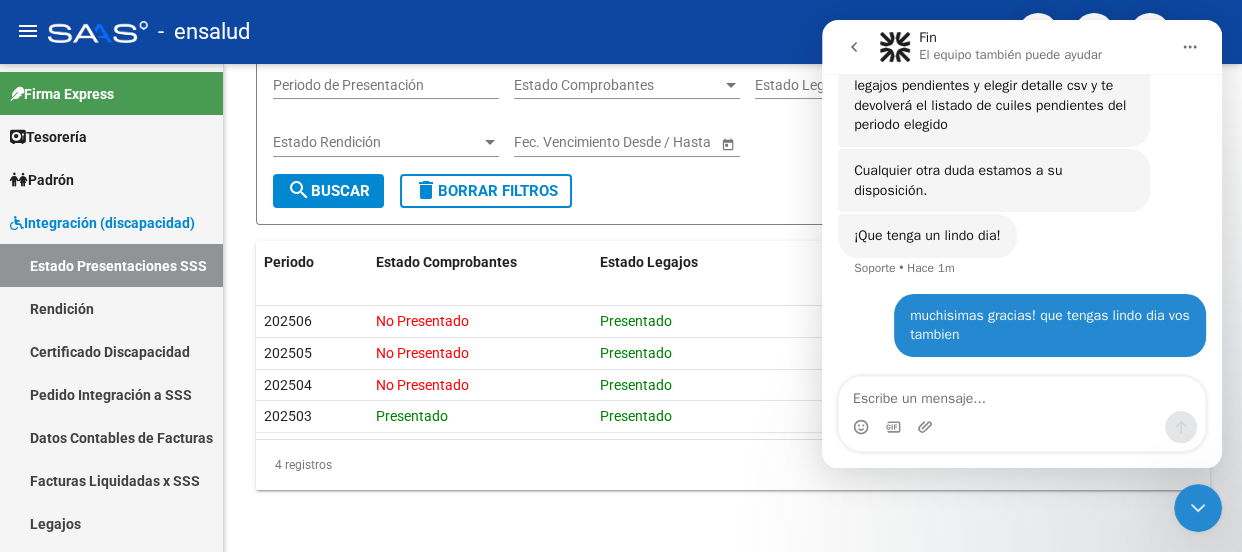 click 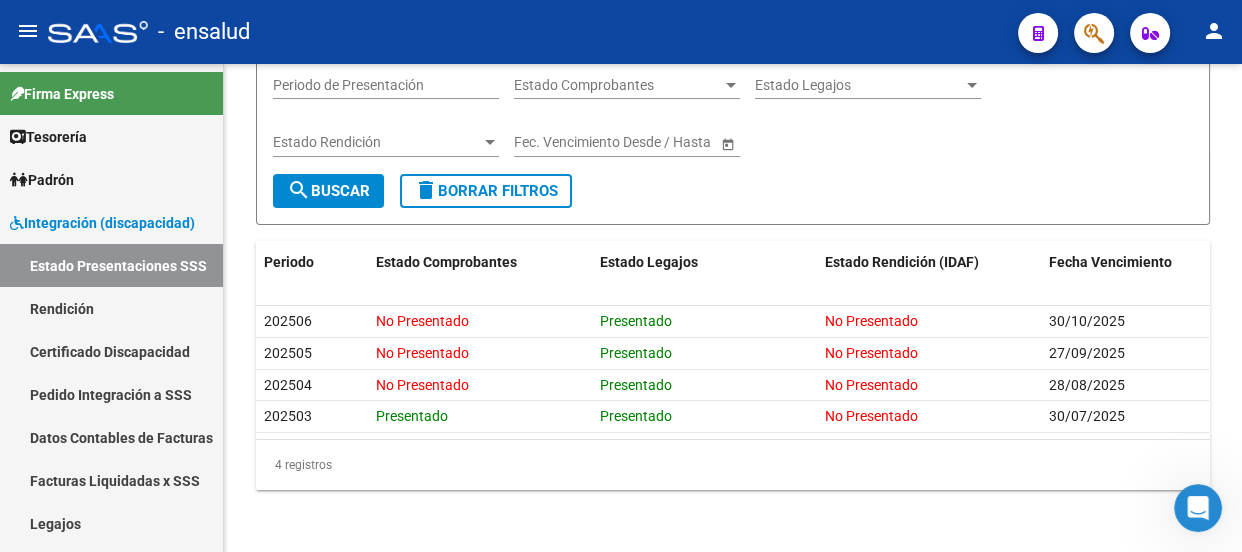 scroll, scrollTop: 0, scrollLeft: 0, axis: both 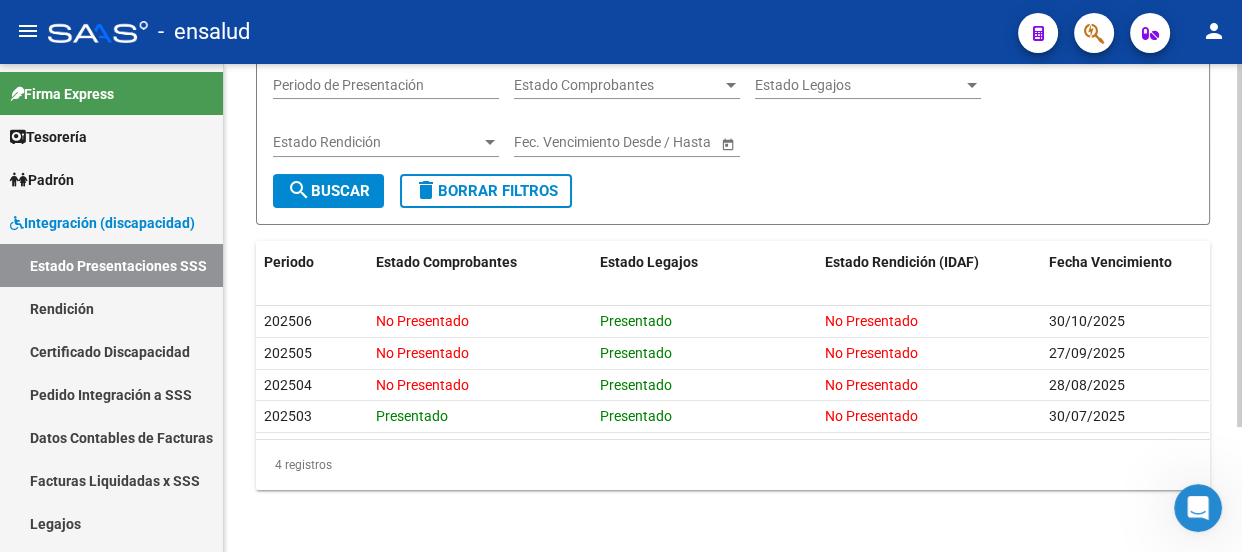drag, startPoint x: 463, startPoint y: 546, endPoint x: 873, endPoint y: 550, distance: 410.0195 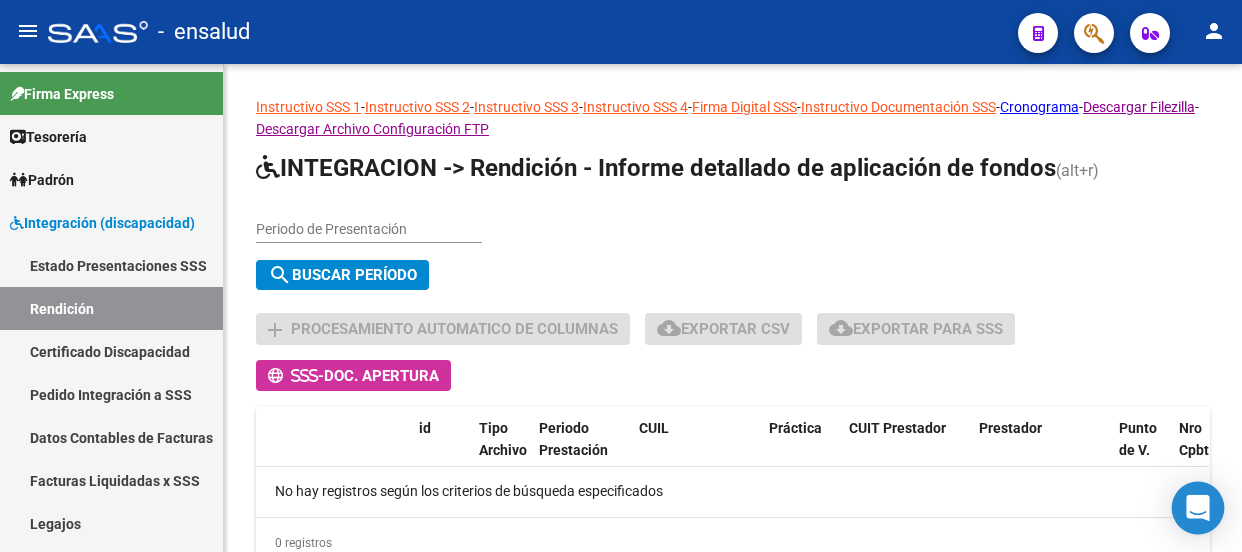 scroll, scrollTop: 0, scrollLeft: 0, axis: both 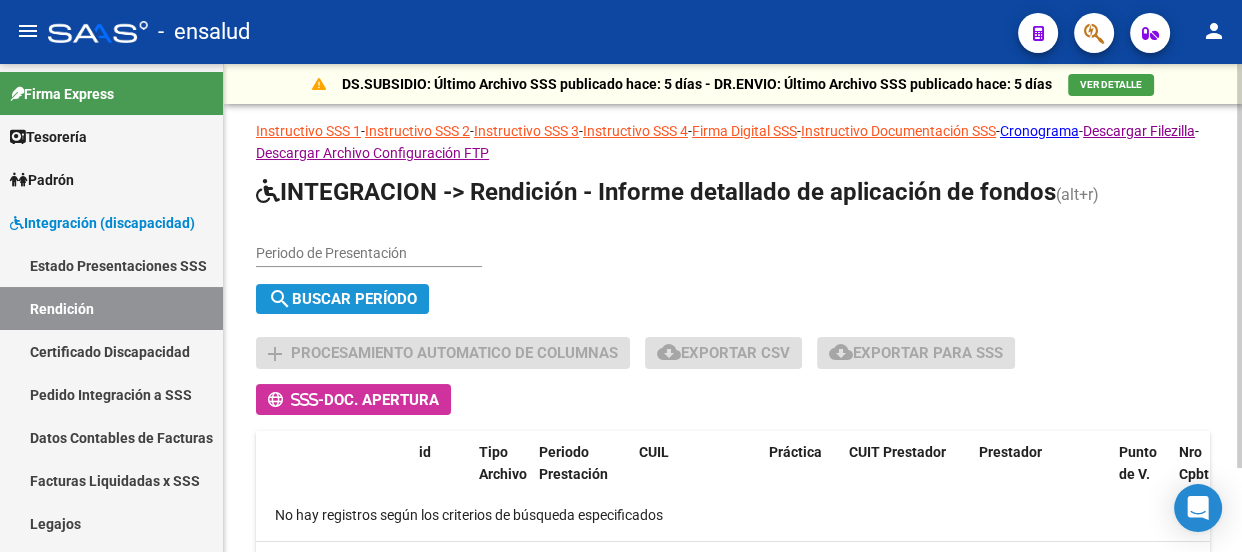 click on "search  Buscar Período" 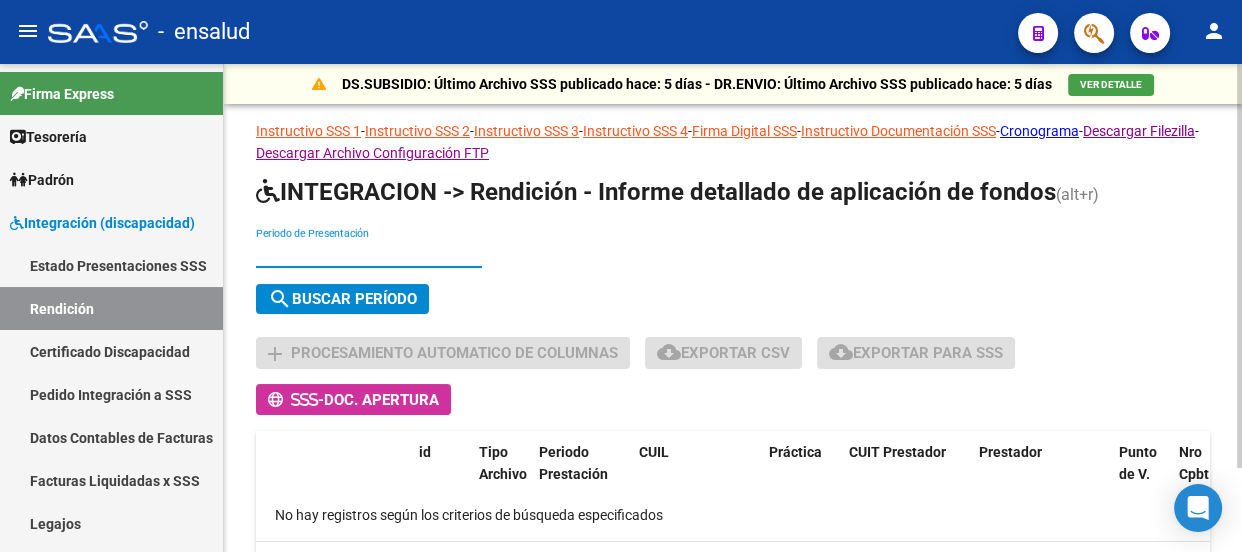 click on "Periodo de Presentación" at bounding box center (369, 253) 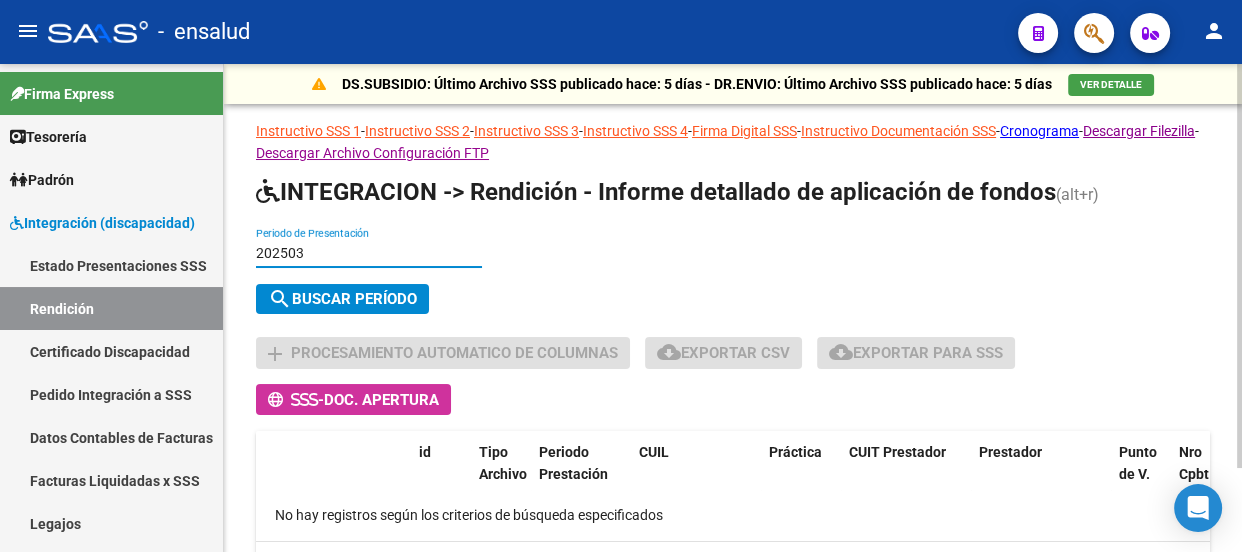 type on "202503" 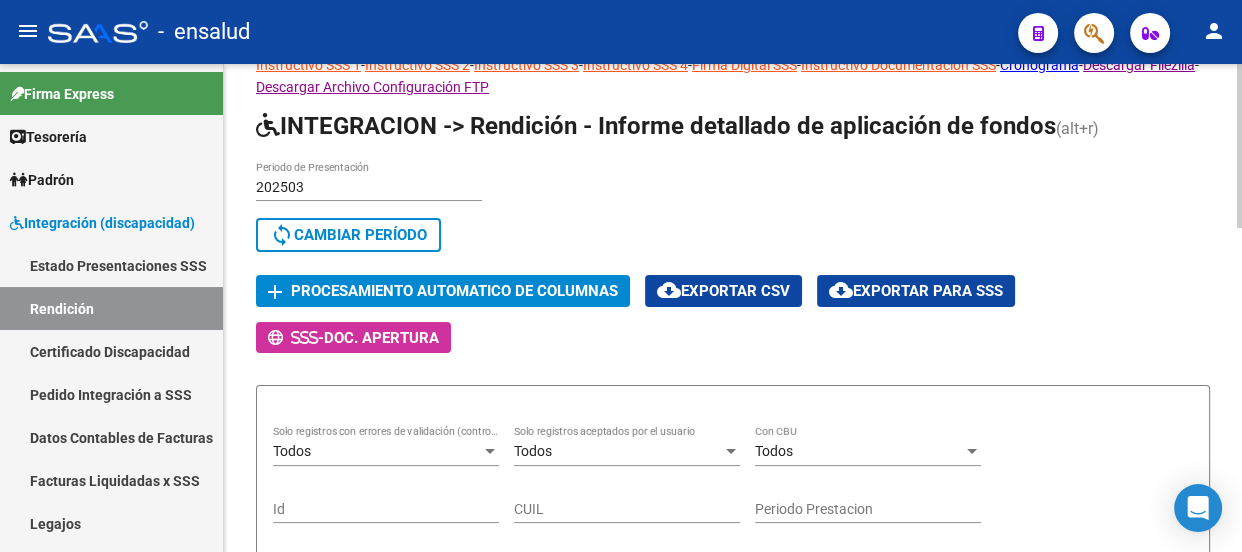 scroll, scrollTop: 90, scrollLeft: 0, axis: vertical 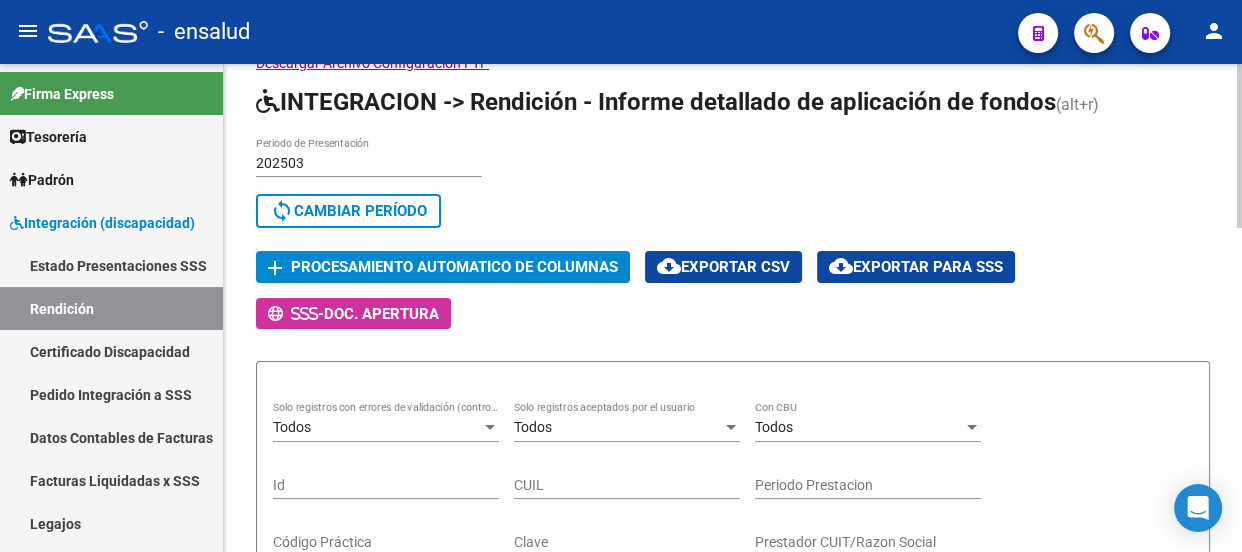 click on "cloud_download  Exportar CSV" 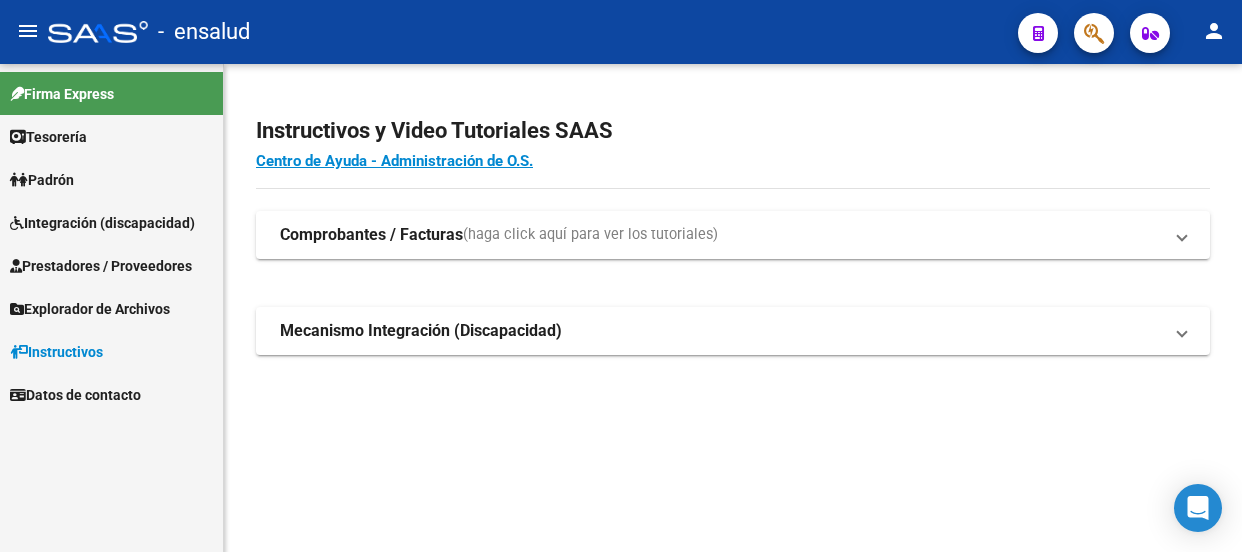 scroll, scrollTop: 0, scrollLeft: 0, axis: both 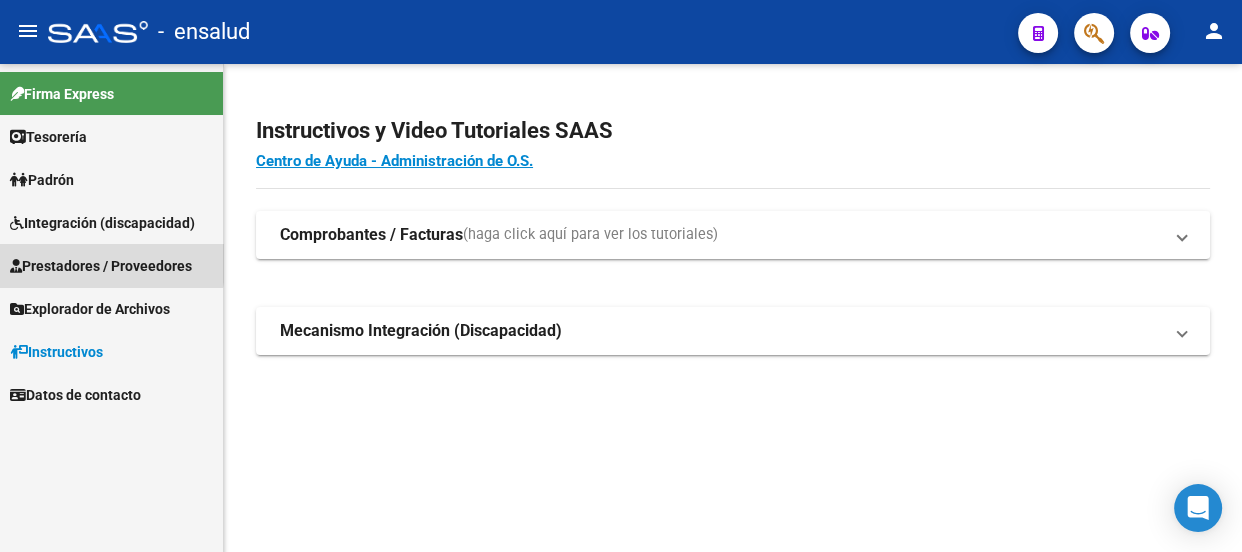 click on "Prestadores / Proveedores" at bounding box center [101, 266] 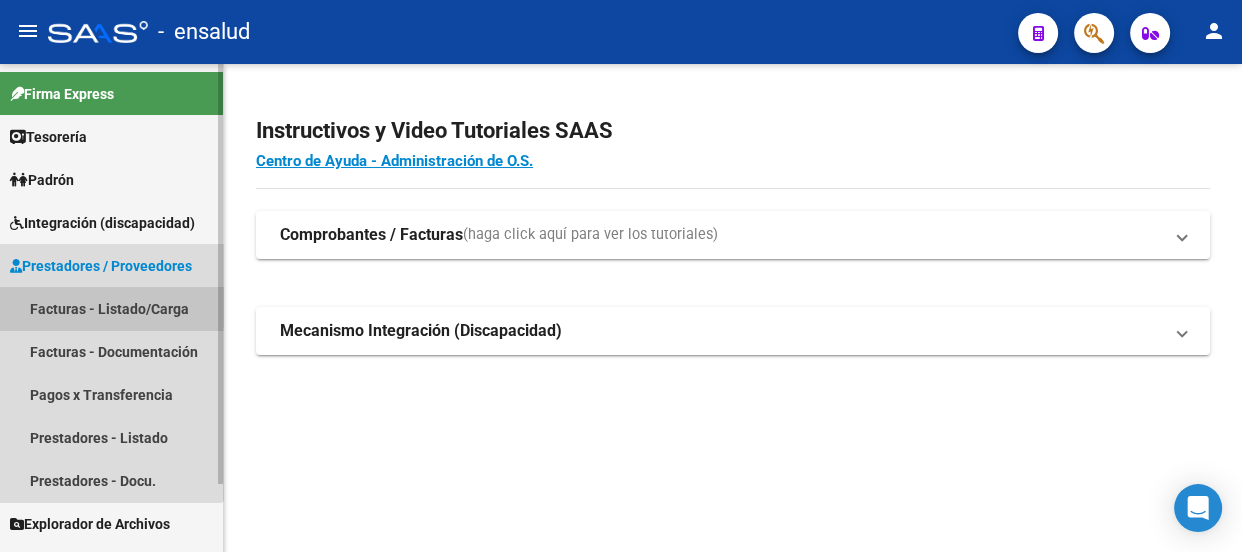 click on "Facturas - Listado/Carga" at bounding box center (111, 308) 